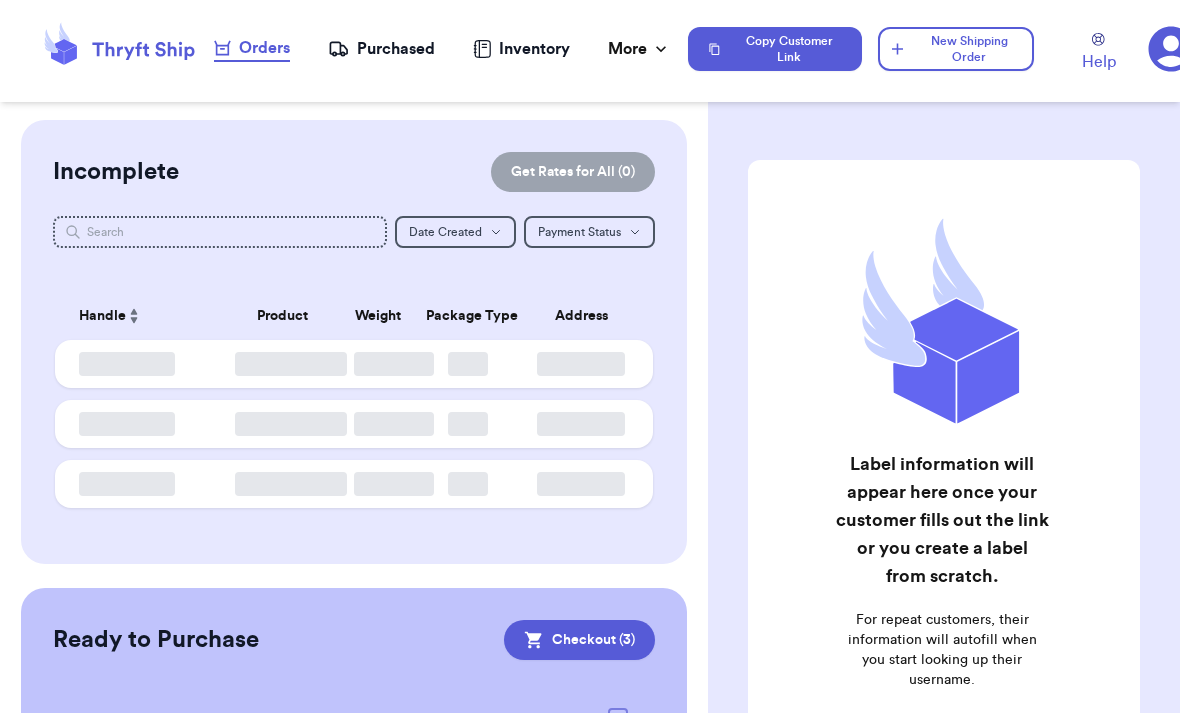 scroll, scrollTop: 67, scrollLeft: 0, axis: vertical 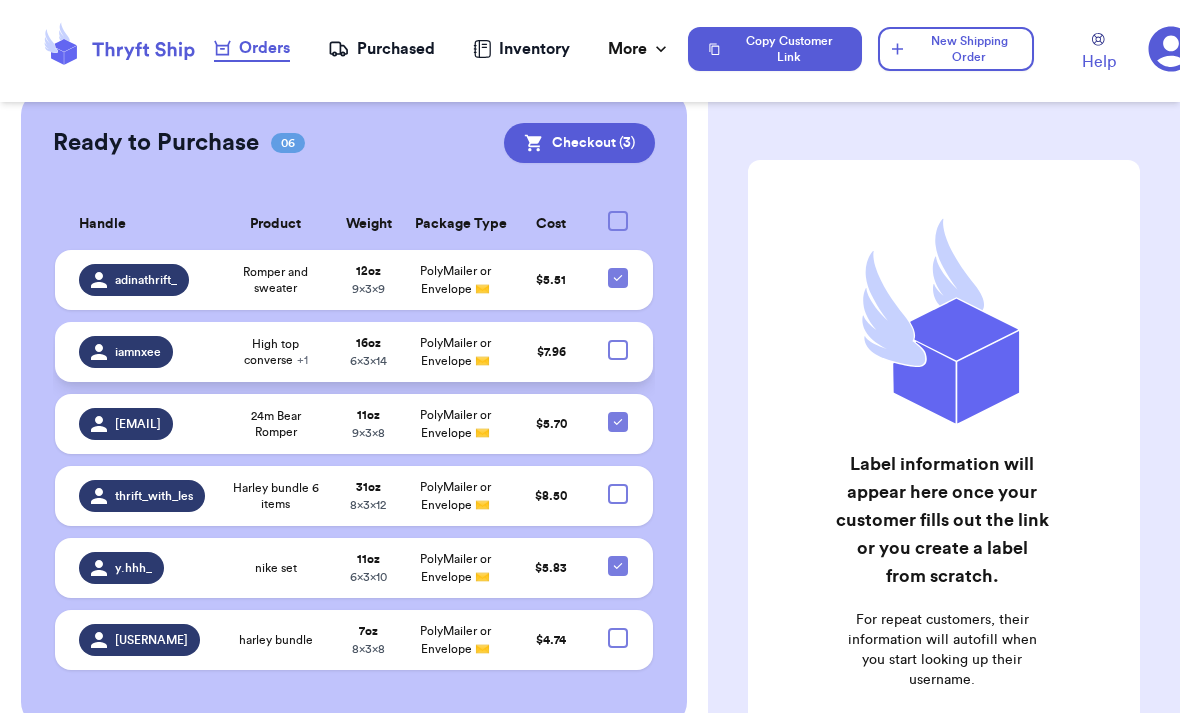 click at bounding box center (618, 350) 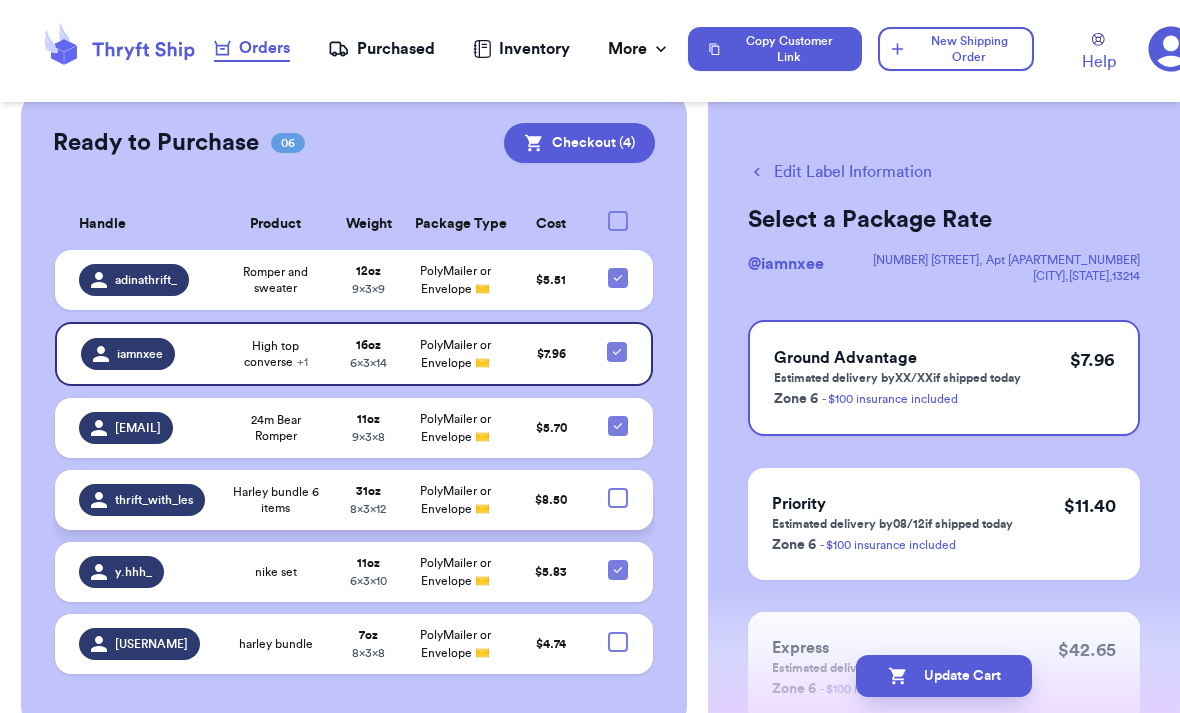 click at bounding box center (618, 498) 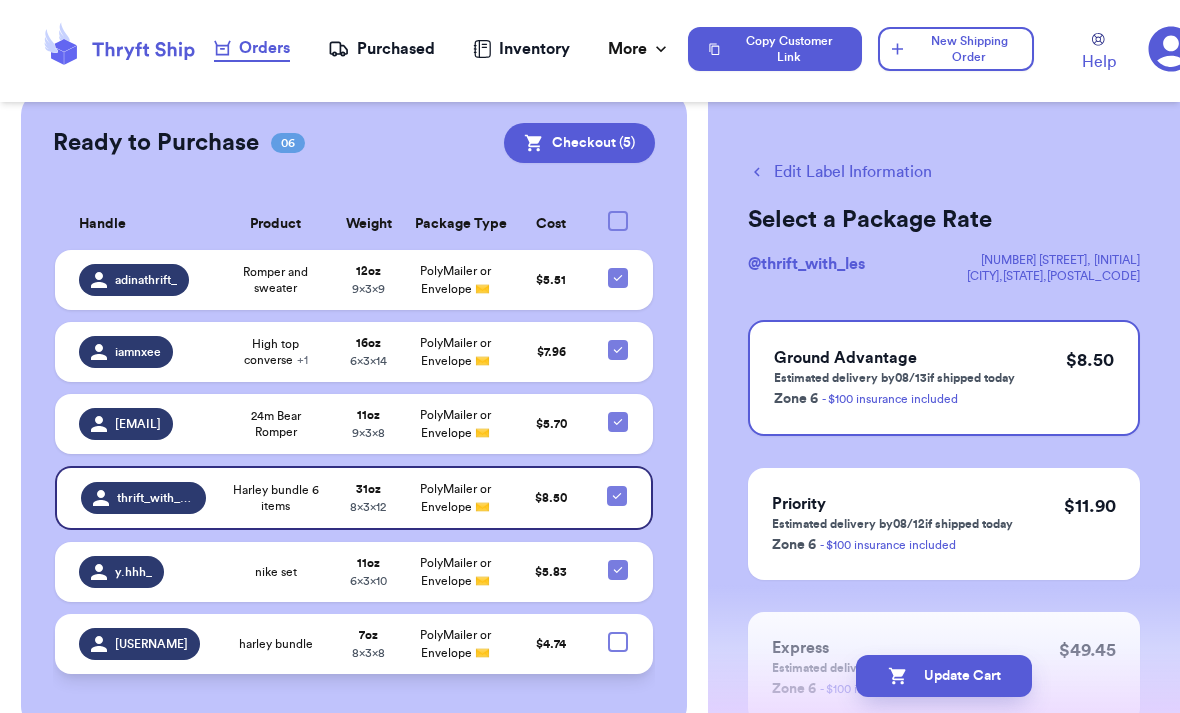 click at bounding box center (618, 642) 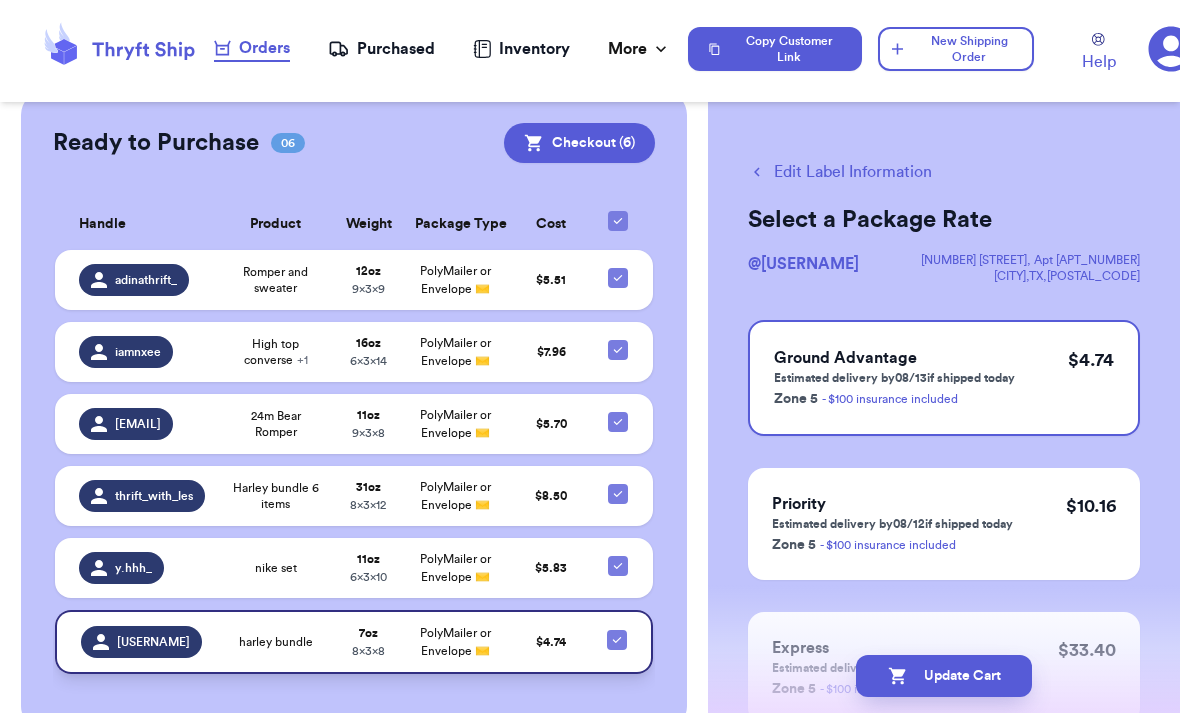 click 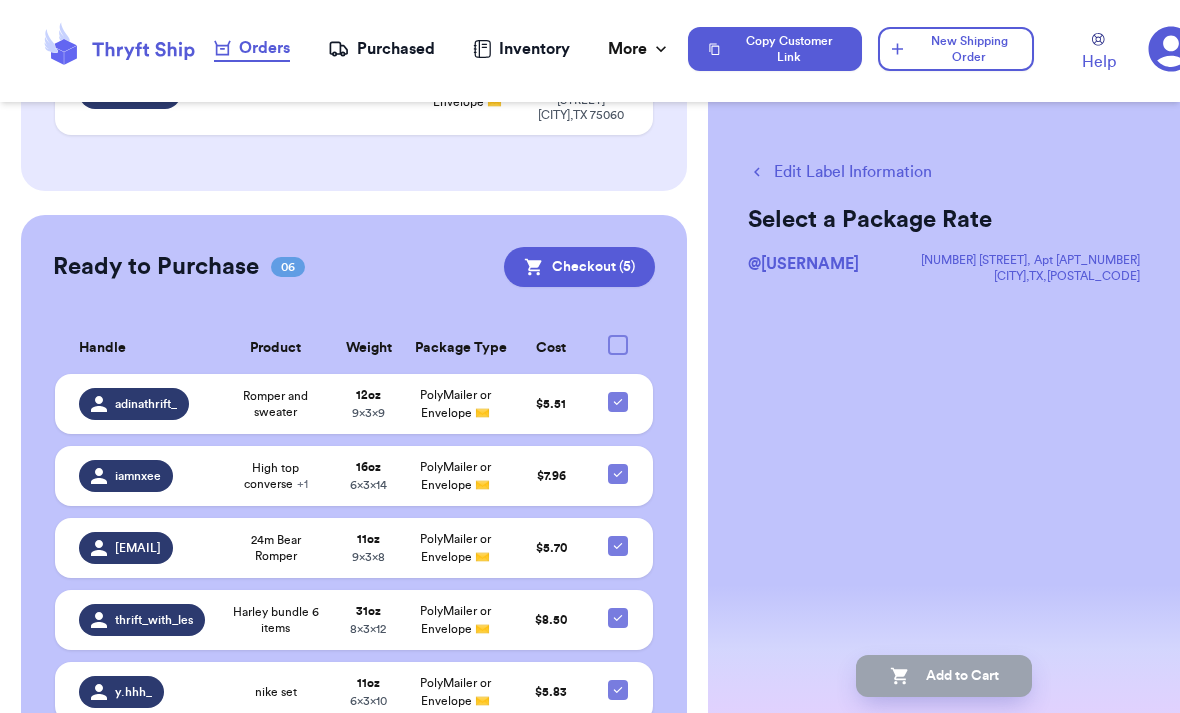scroll, scrollTop: 463, scrollLeft: 0, axis: vertical 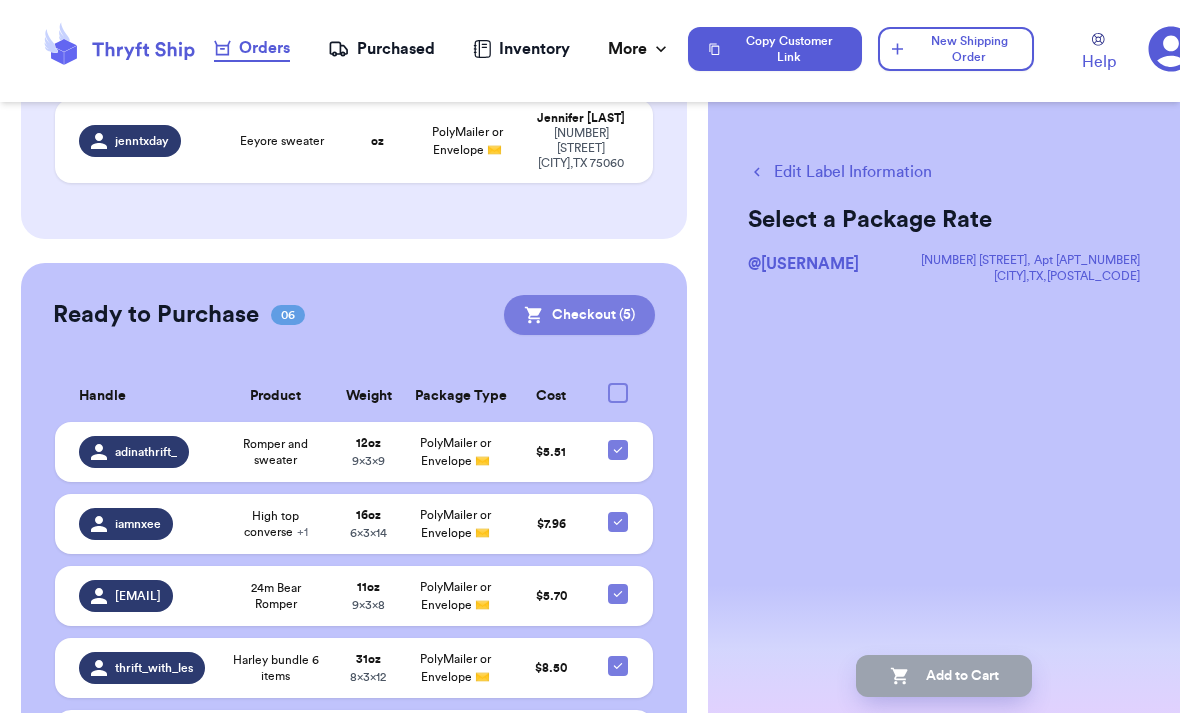click on "Checkout ( [NUMBER] )" at bounding box center [579, 315] 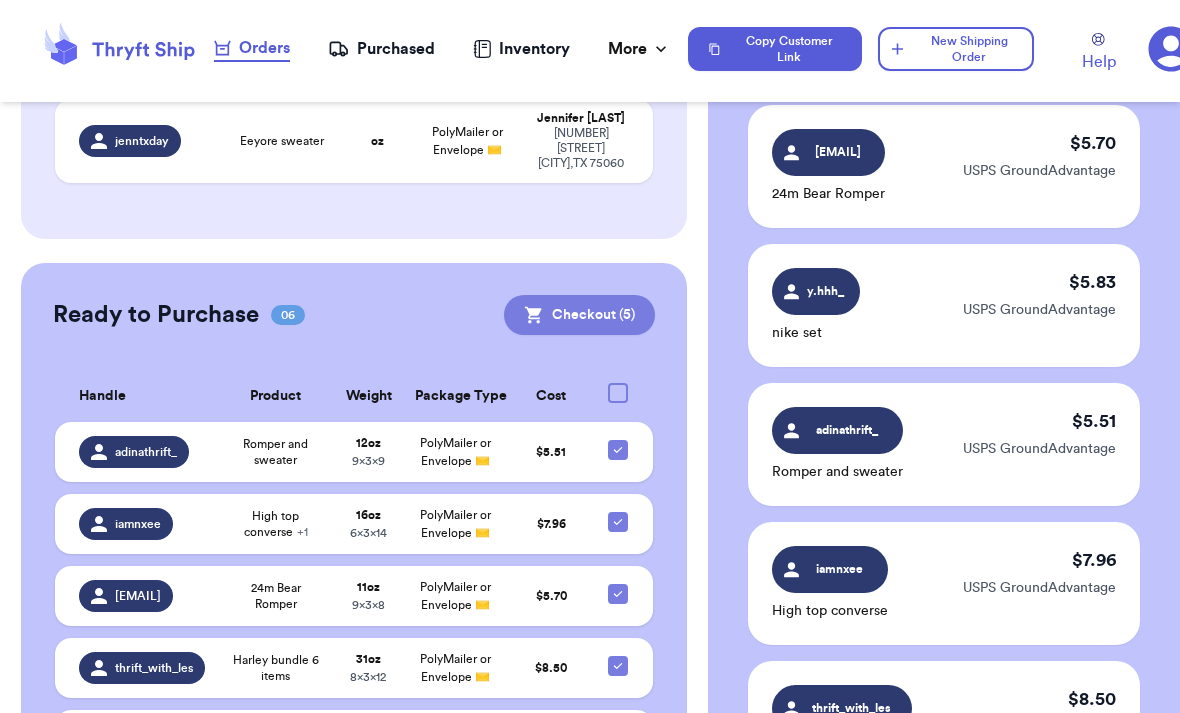 scroll, scrollTop: 146, scrollLeft: 0, axis: vertical 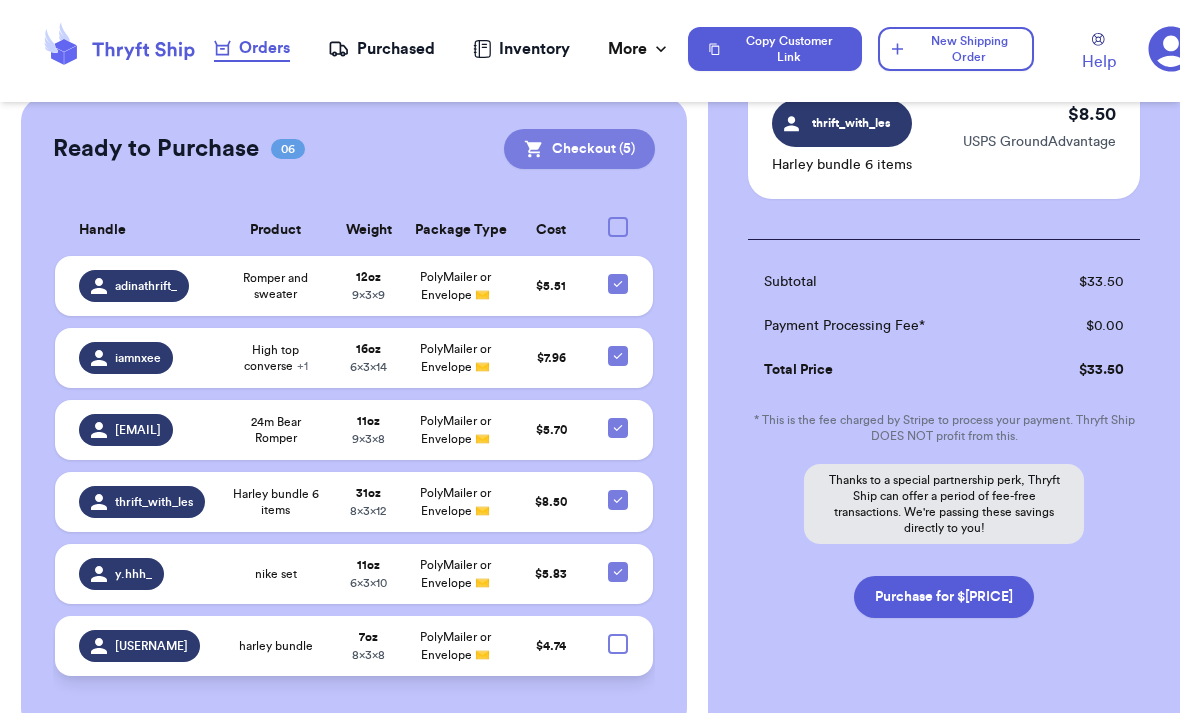 click on "Purchase for $[PRICE]" at bounding box center (944, 597) 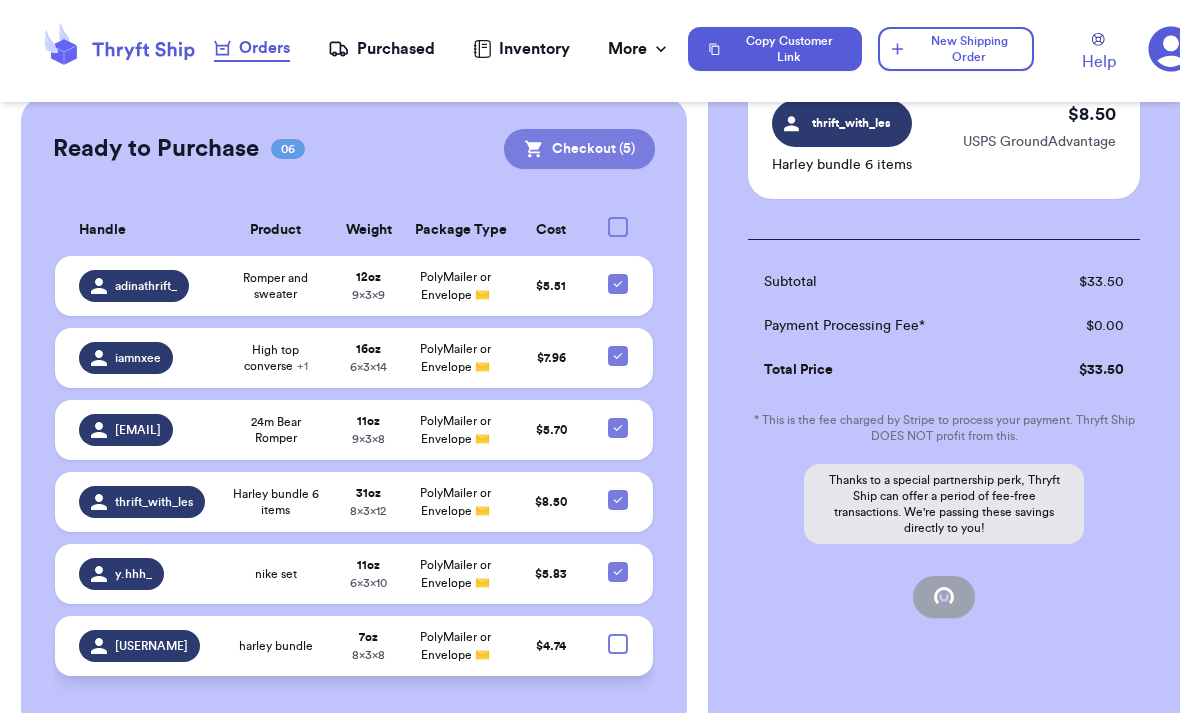 checkbox on "false" 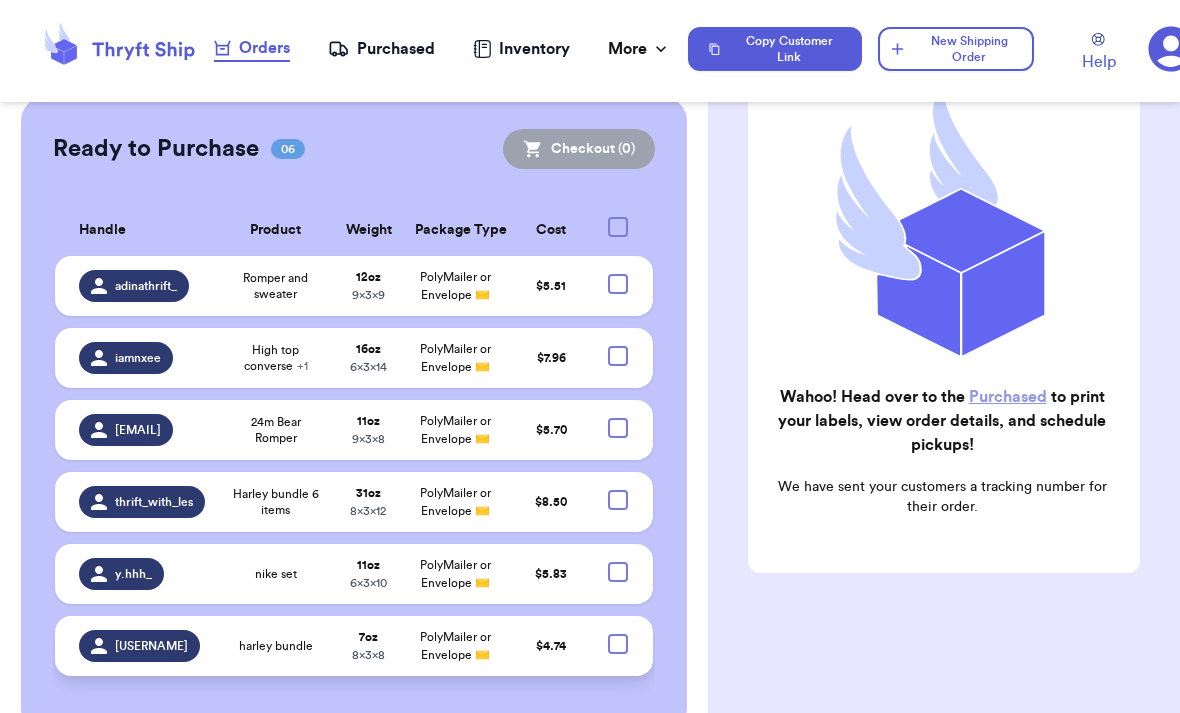 scroll, scrollTop: 224, scrollLeft: 0, axis: vertical 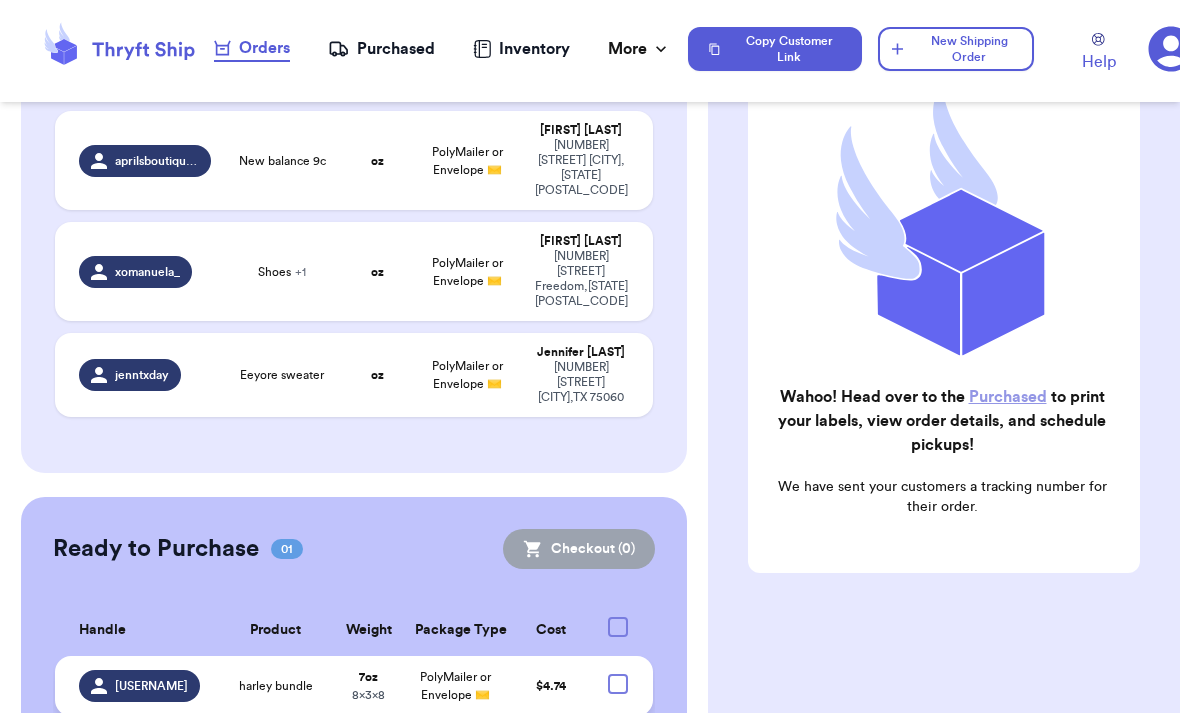 click on "Purchased" at bounding box center (1008, 397) 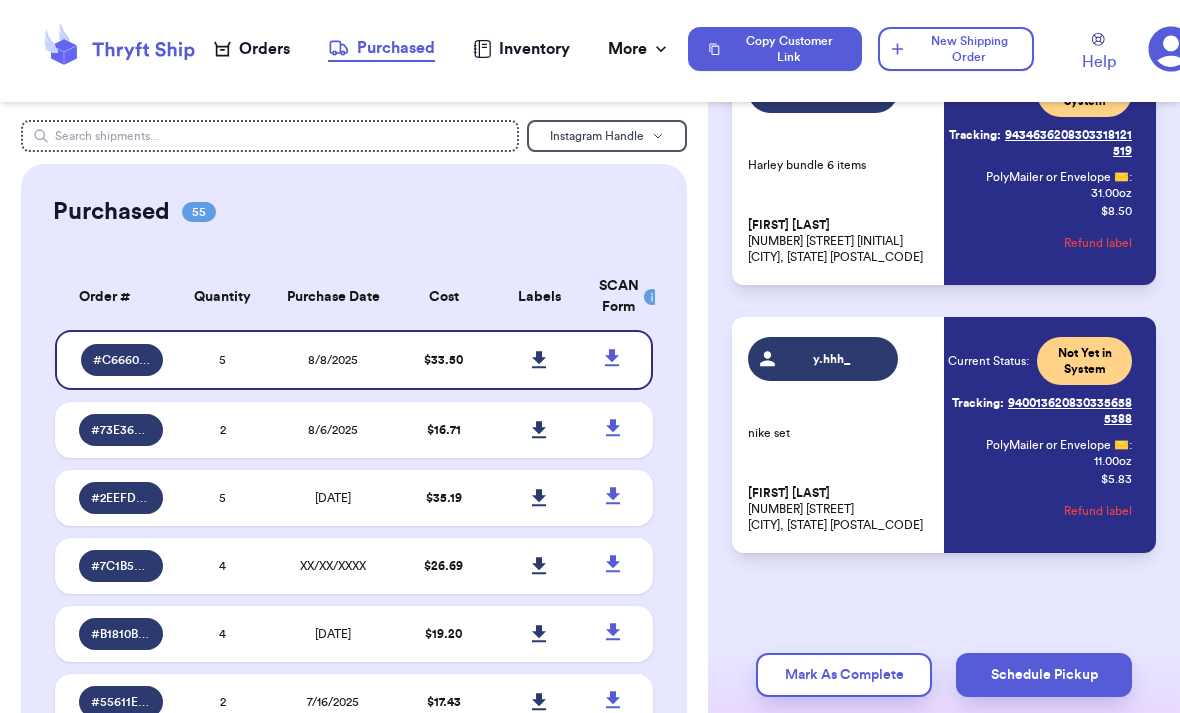 scroll, scrollTop: 1007, scrollLeft: 0, axis: vertical 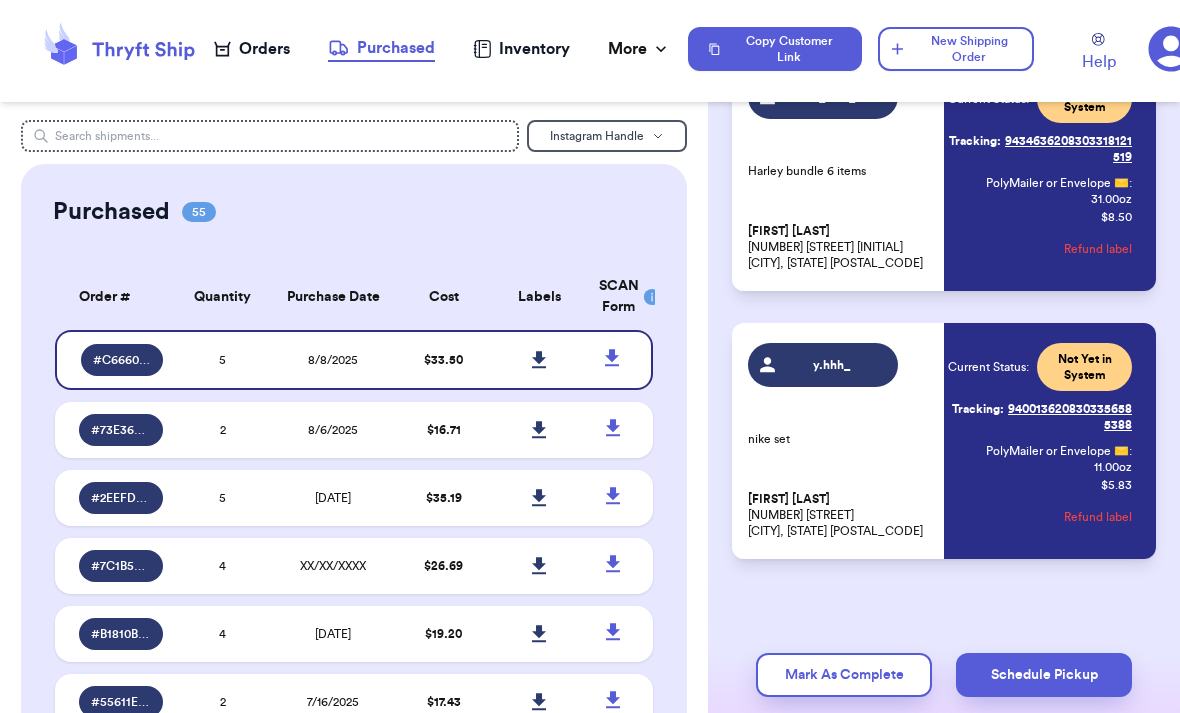 click on "Orders" at bounding box center (252, 49) 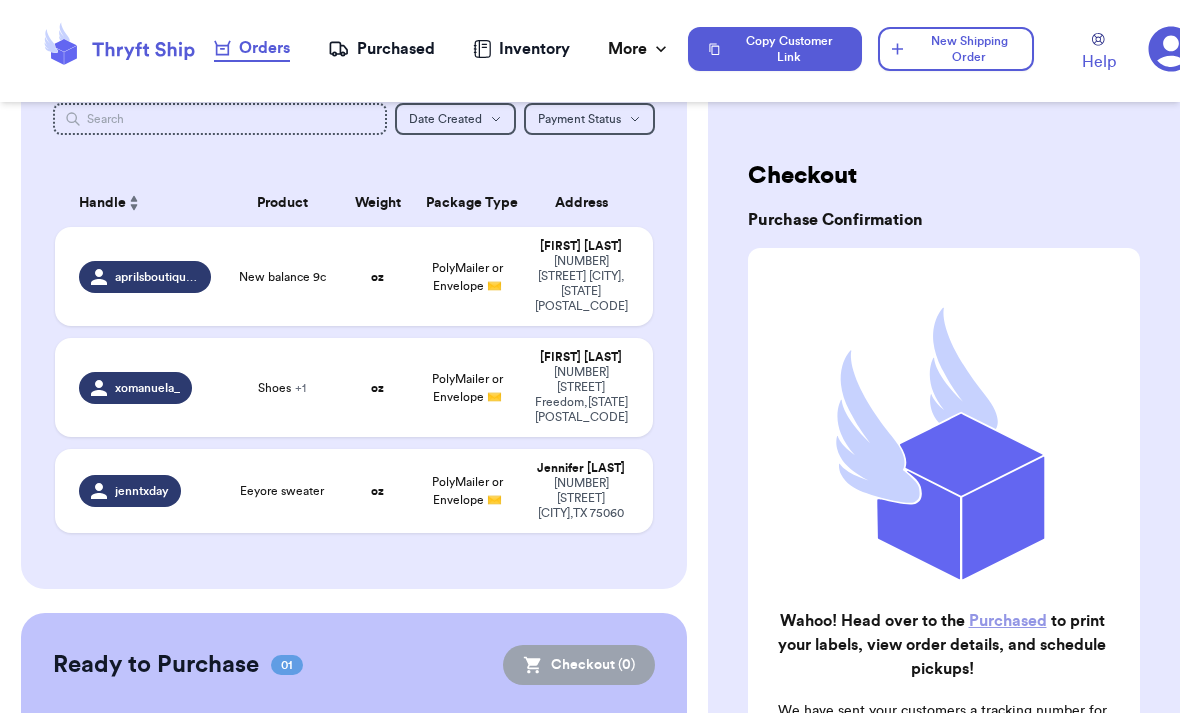 scroll, scrollTop: 117, scrollLeft: 0, axis: vertical 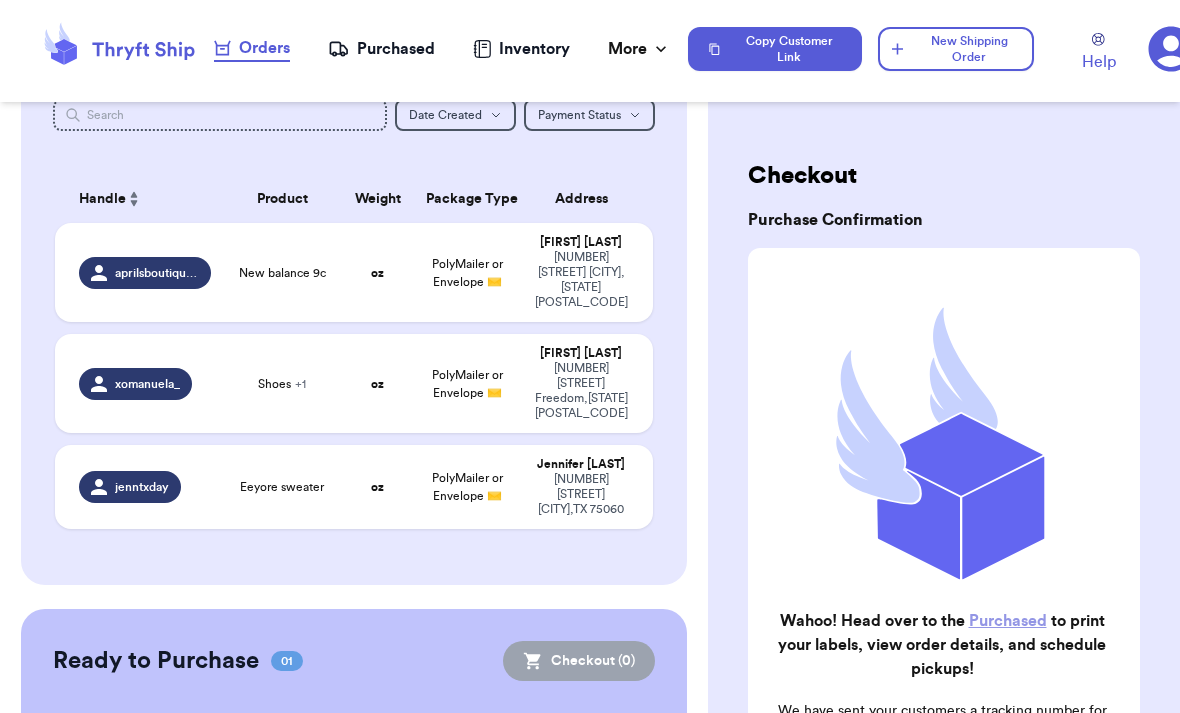 click on "PolyMailer or Envelope ✉️" at bounding box center (467, 273) 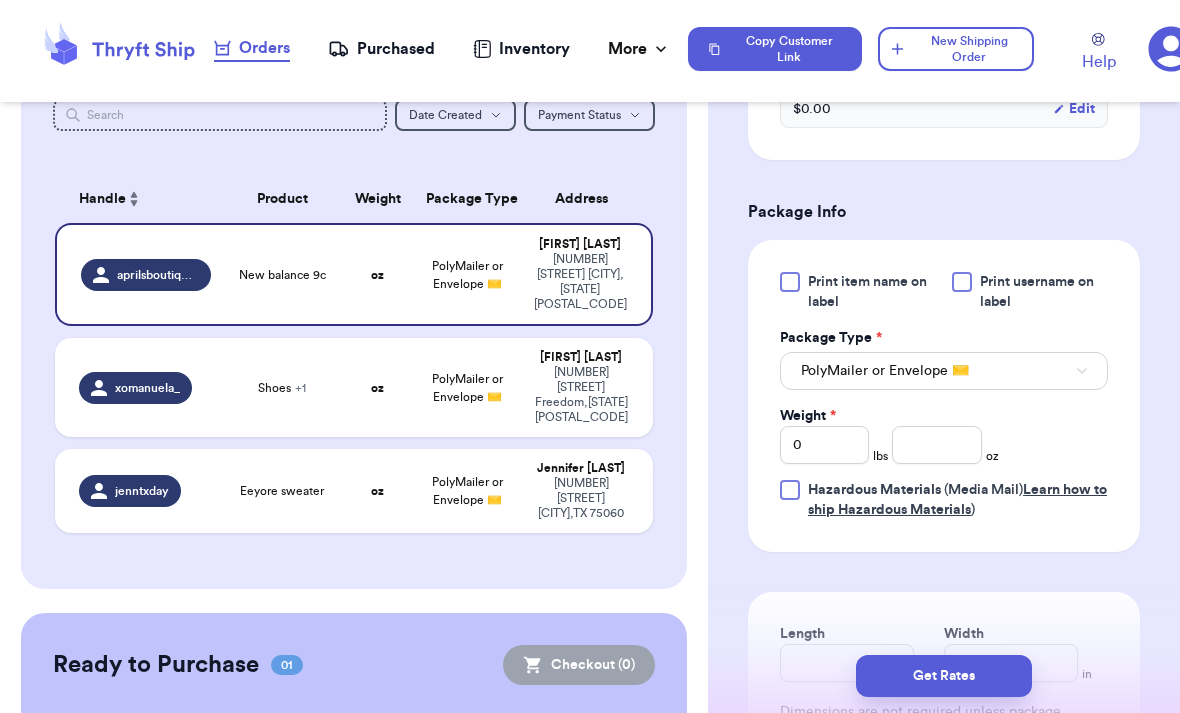 scroll, scrollTop: 724, scrollLeft: 0, axis: vertical 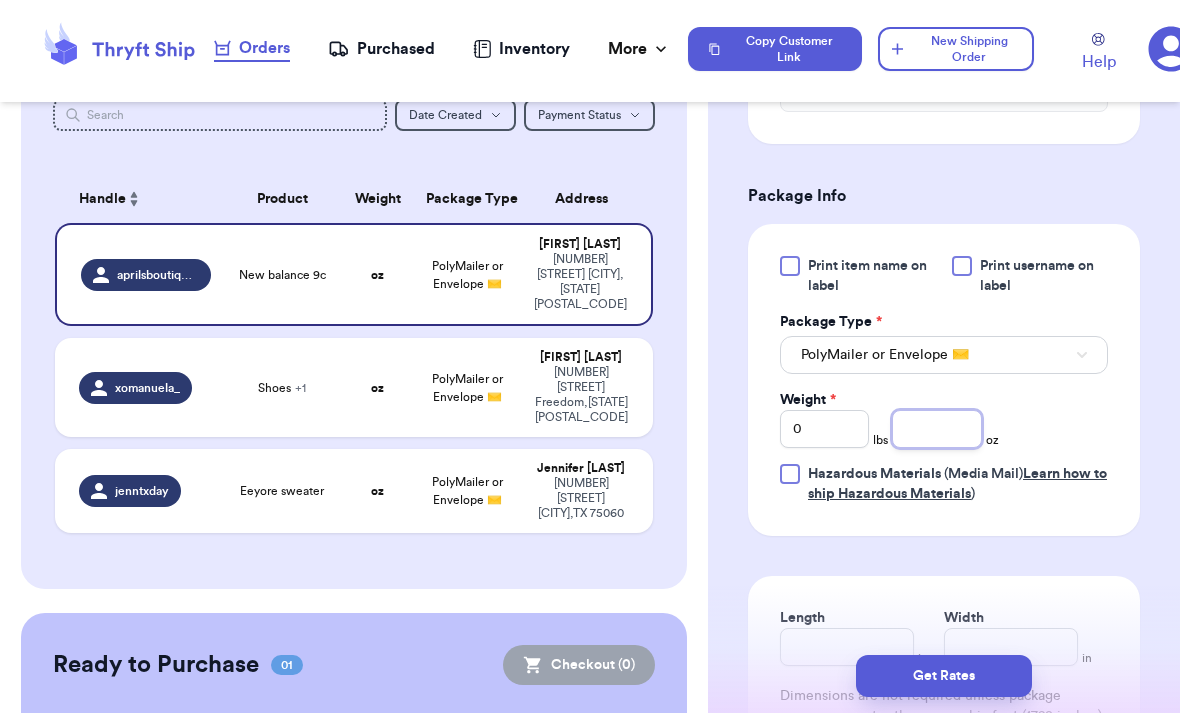 click at bounding box center (936, 429) 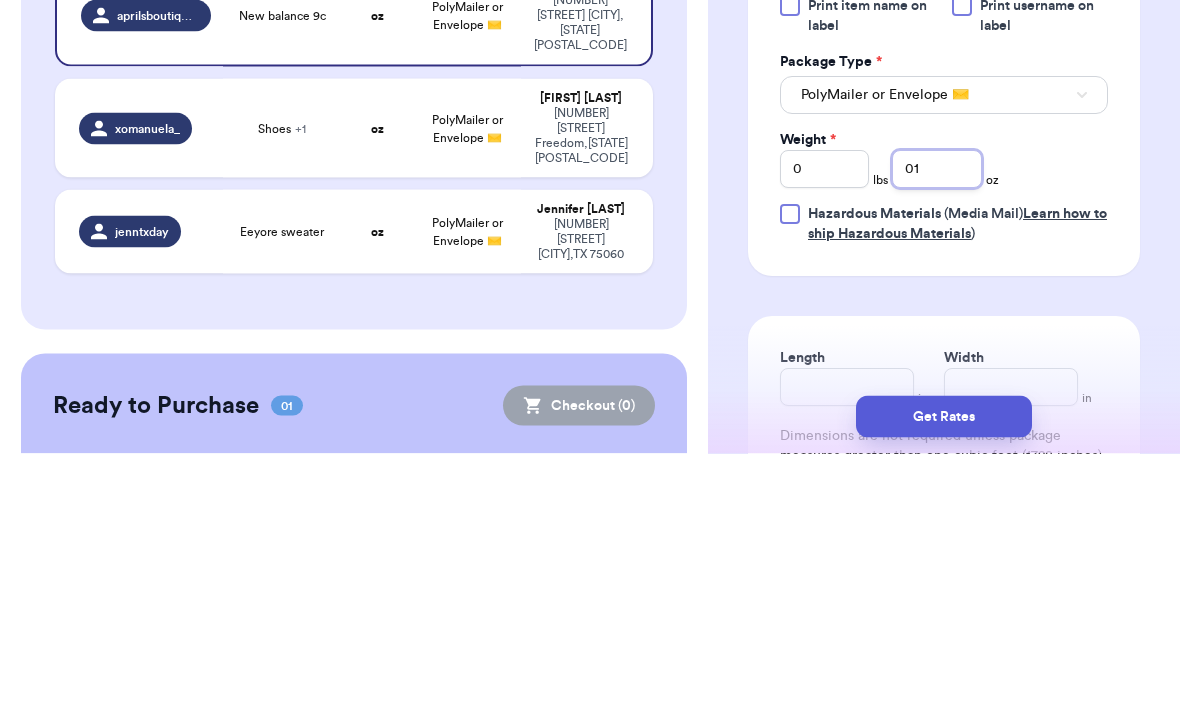 scroll, scrollTop: 67, scrollLeft: 0, axis: vertical 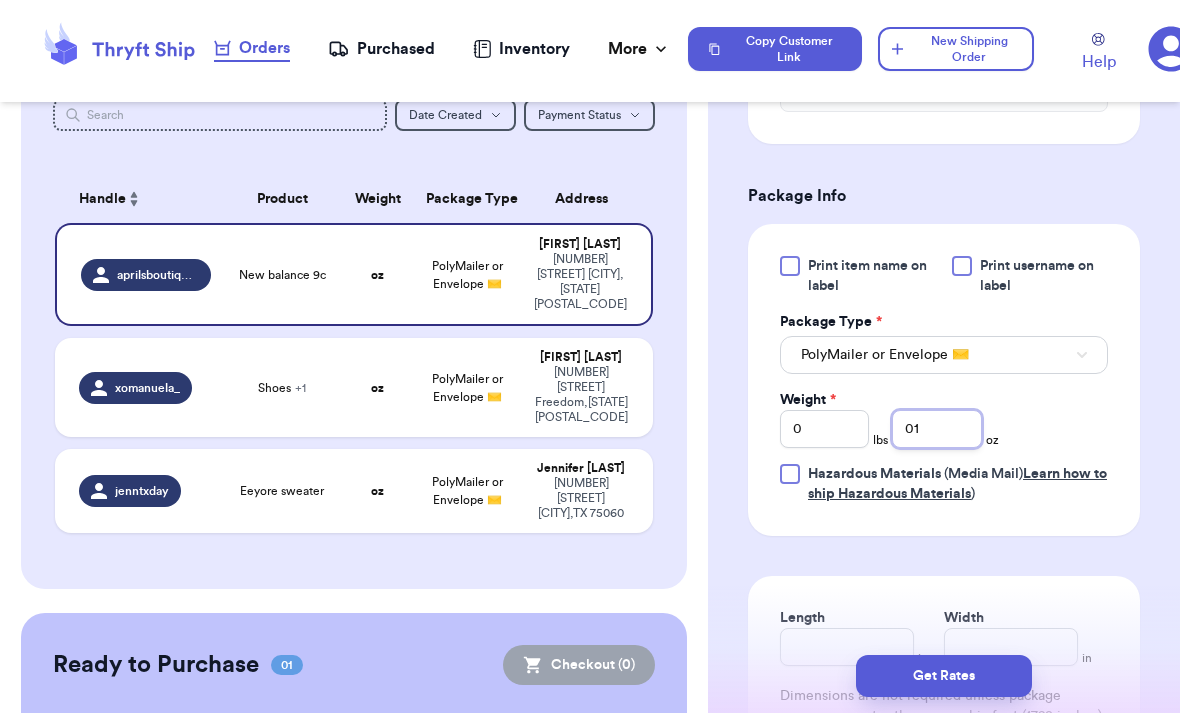 type on "0" 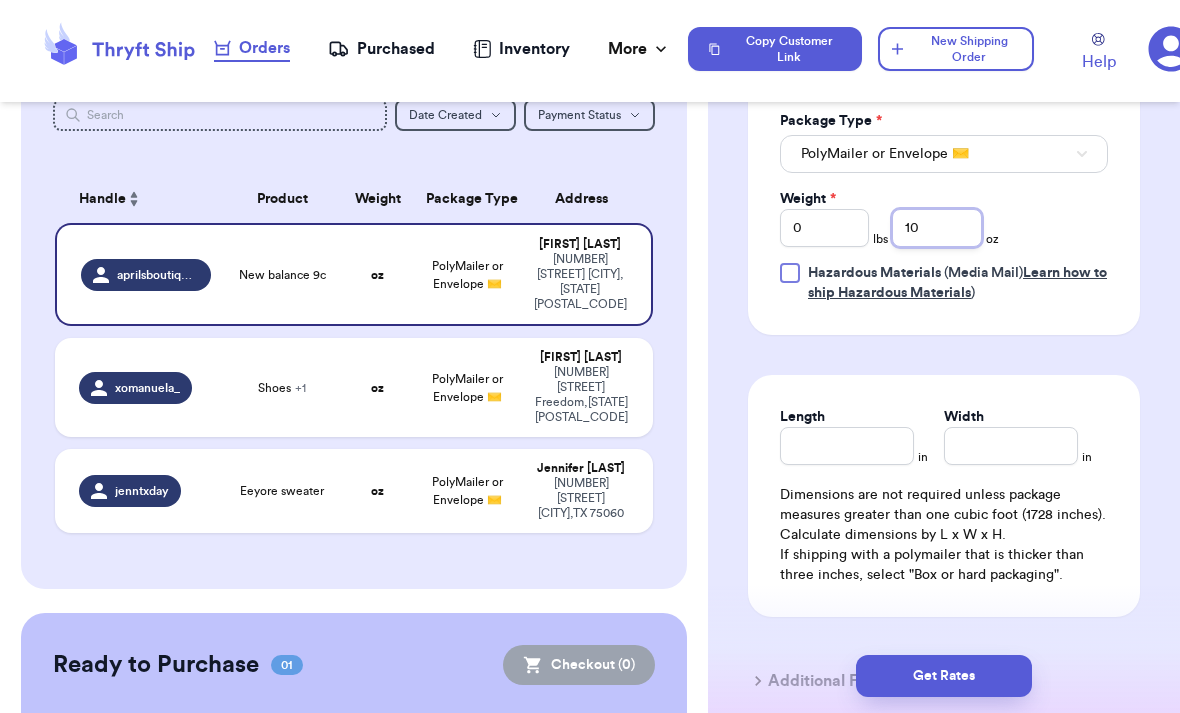 scroll, scrollTop: 963, scrollLeft: 0, axis: vertical 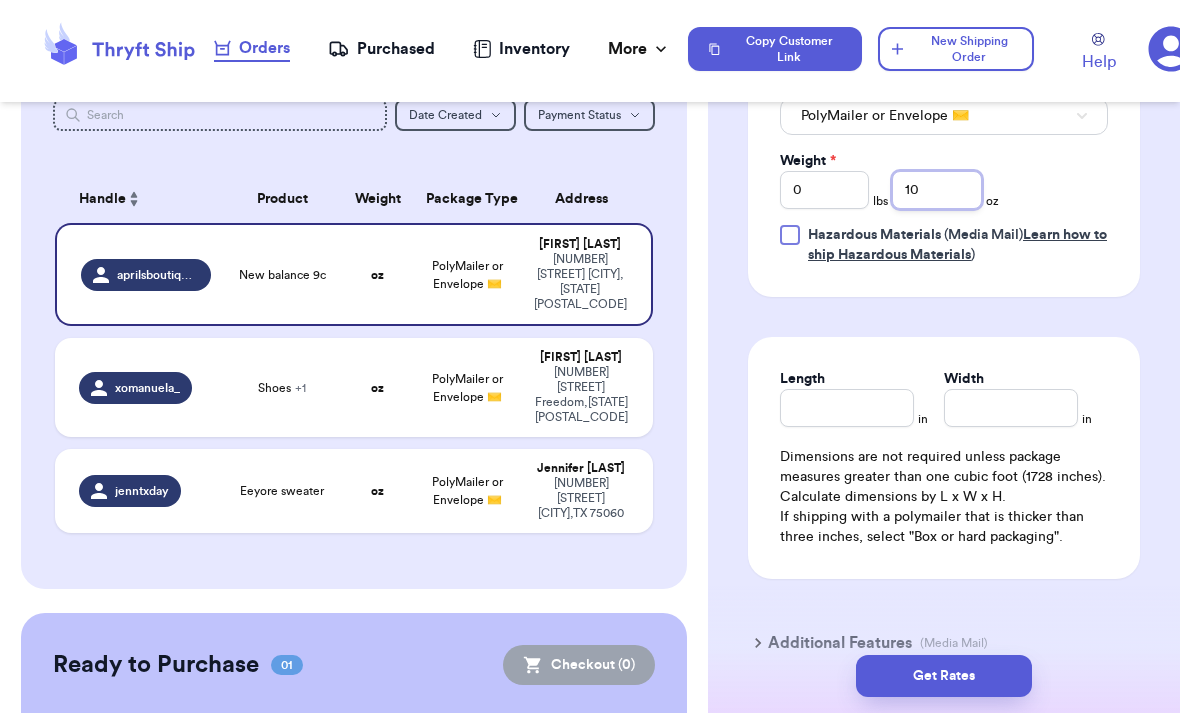 type on "10" 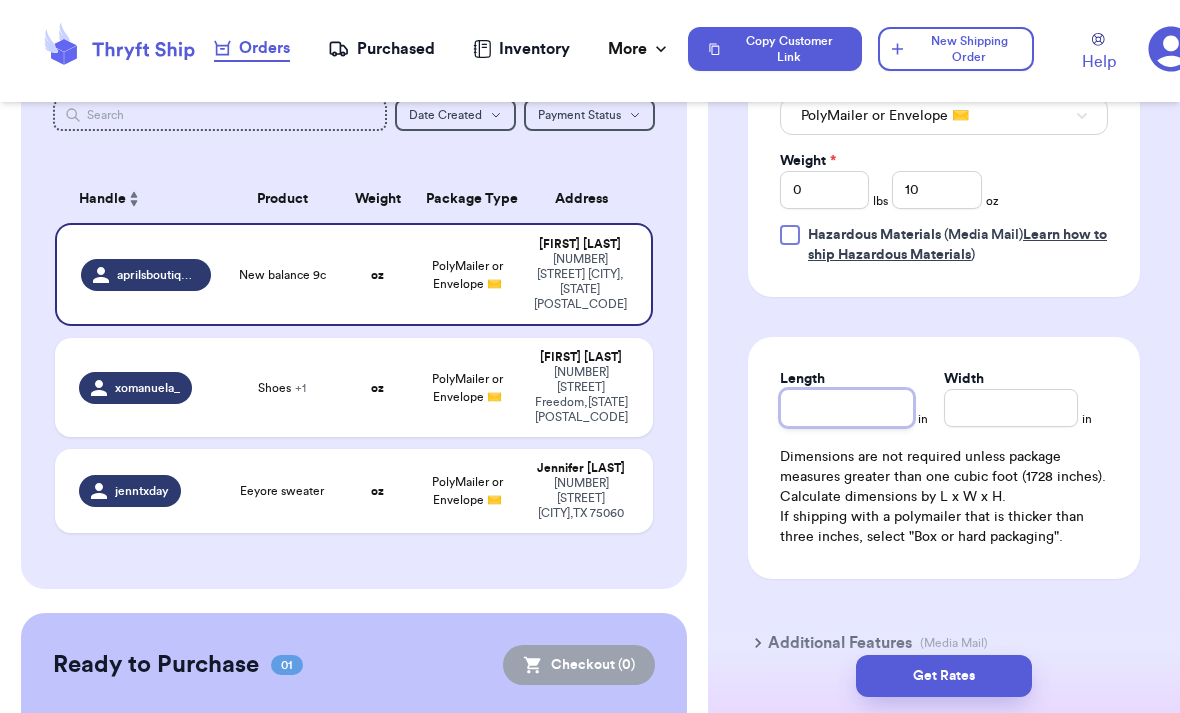 click on "Length" at bounding box center (847, 408) 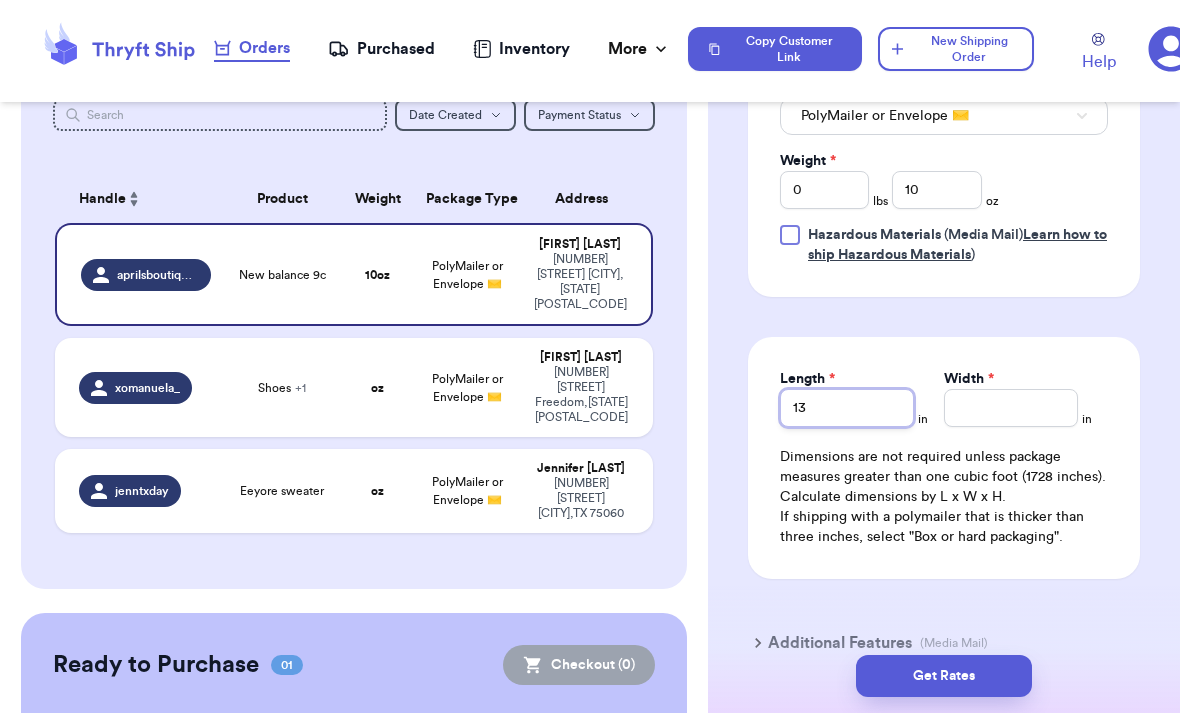 type on "13" 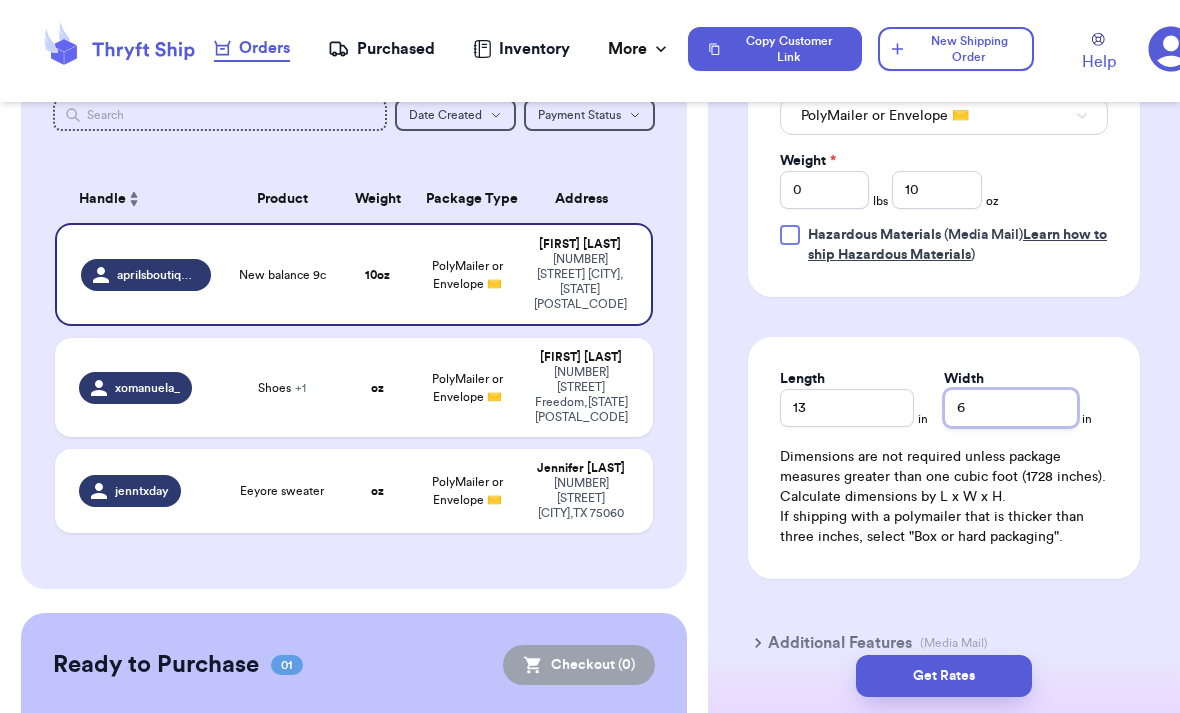 type on "6" 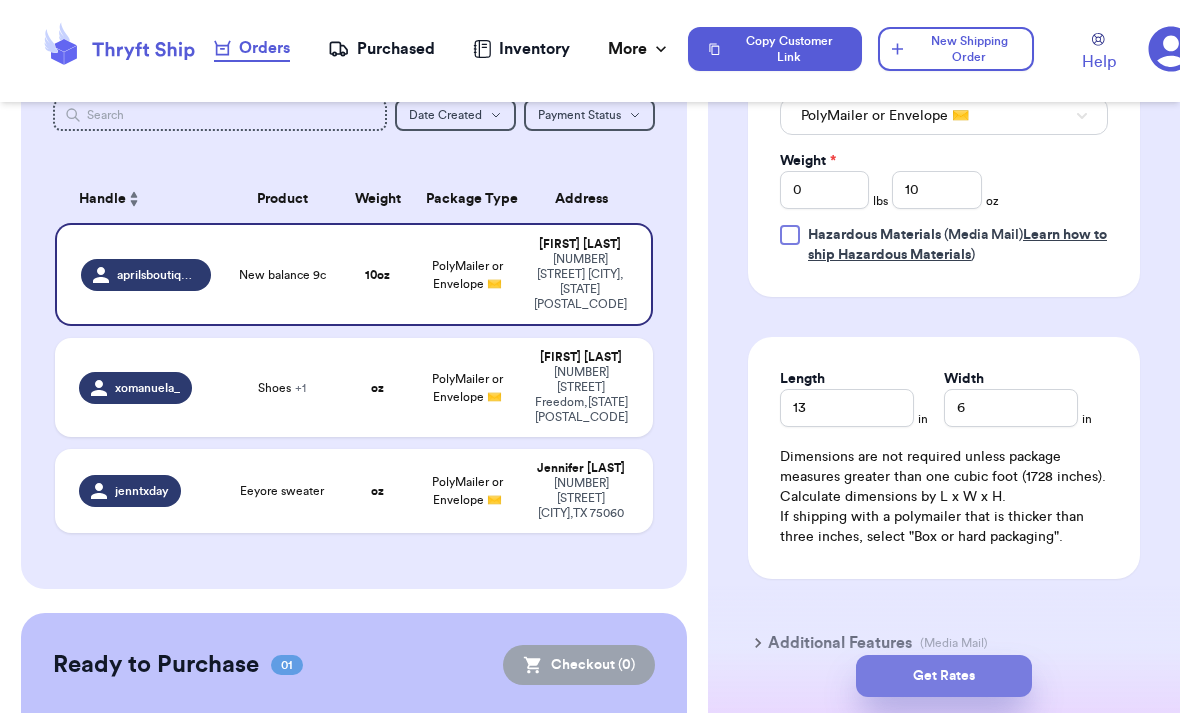 click on "Get Rates" at bounding box center [944, 676] 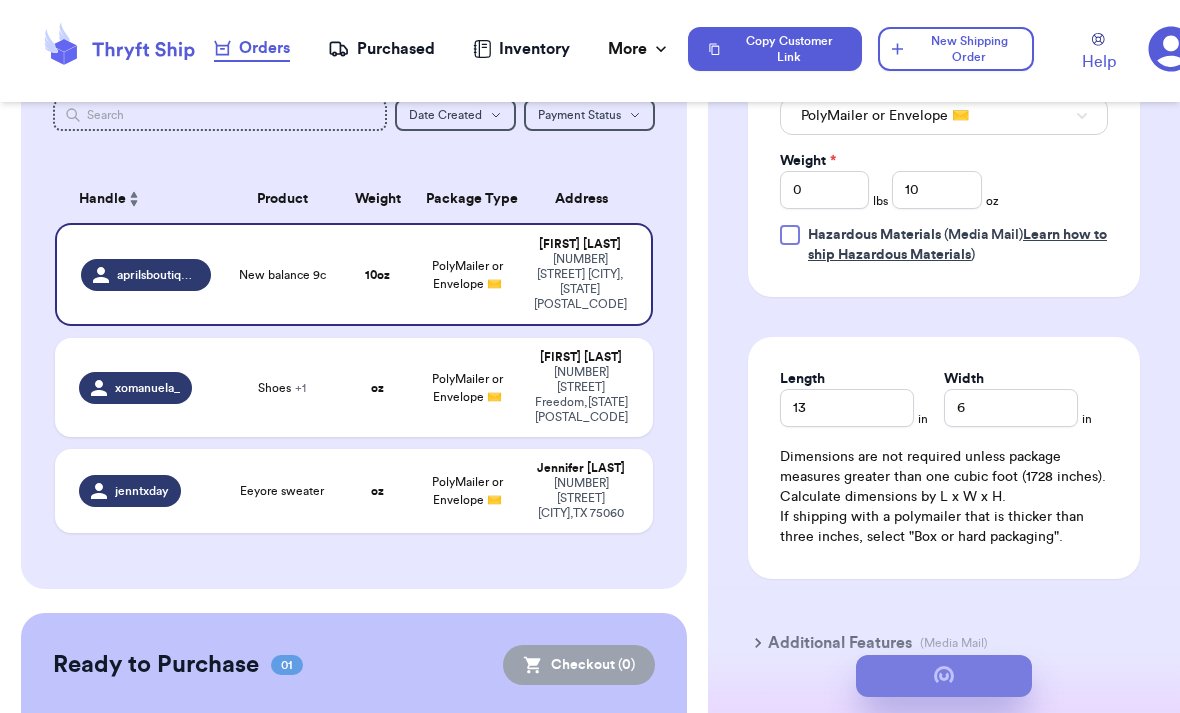 scroll, scrollTop: 0, scrollLeft: 0, axis: both 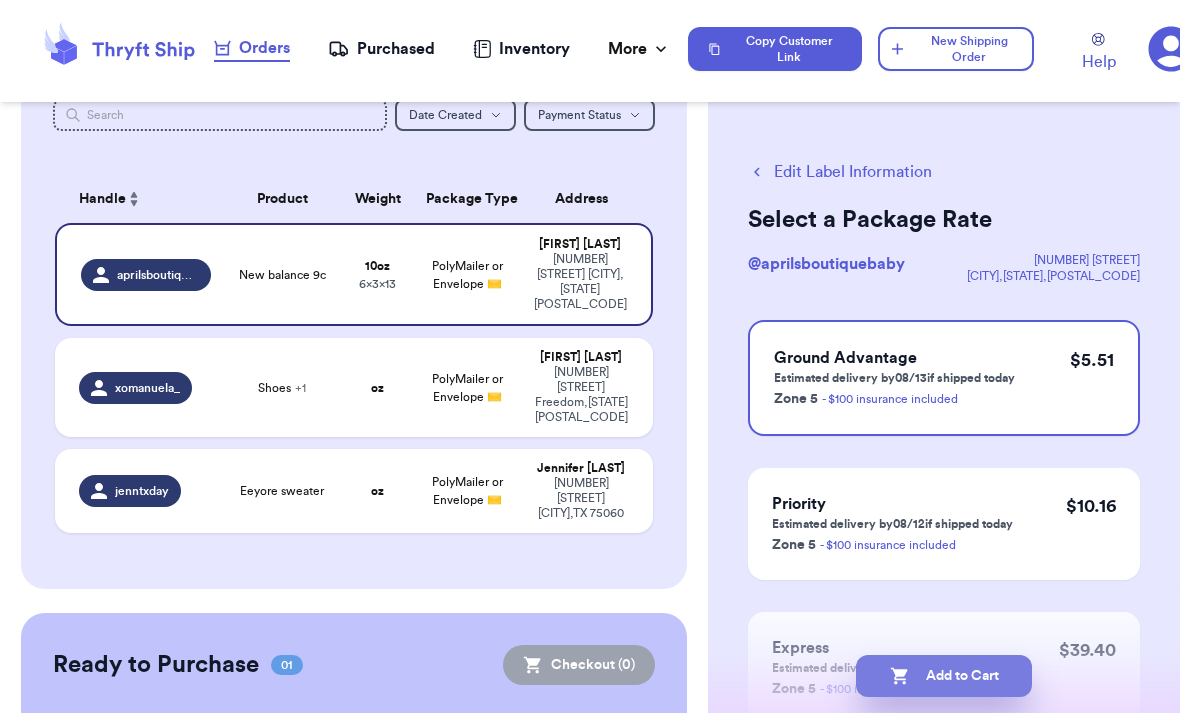 click on "Add to Cart" at bounding box center (944, 676) 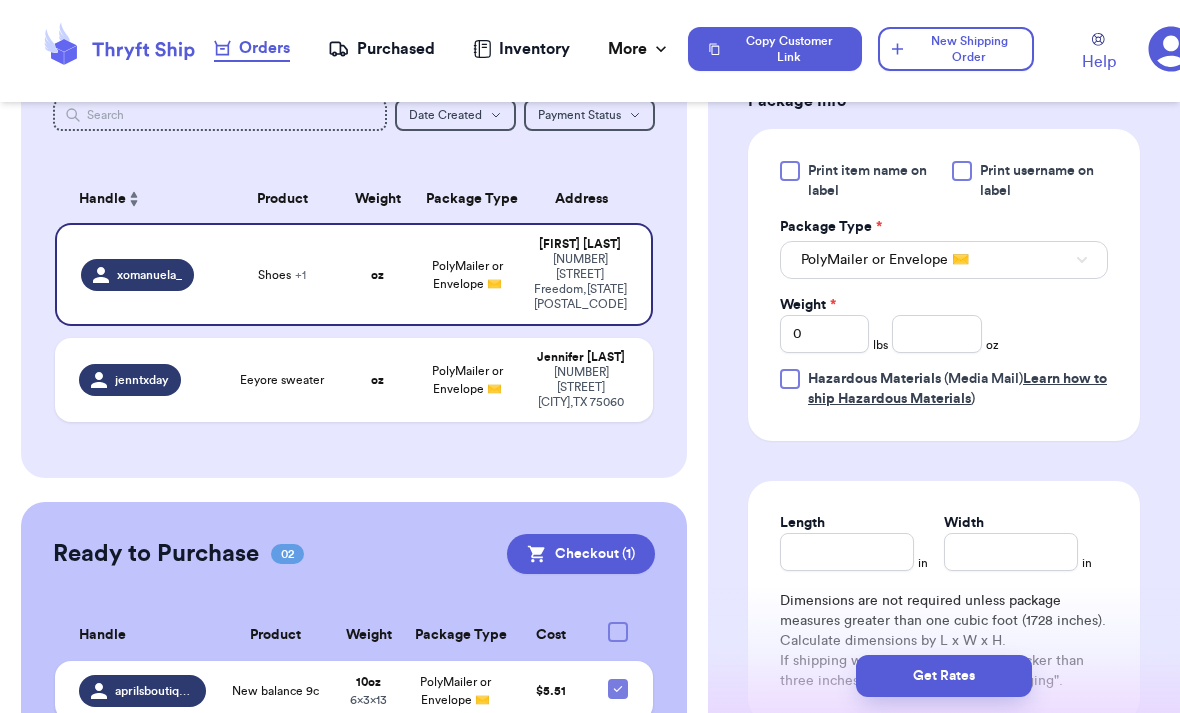 scroll, scrollTop: 891, scrollLeft: 0, axis: vertical 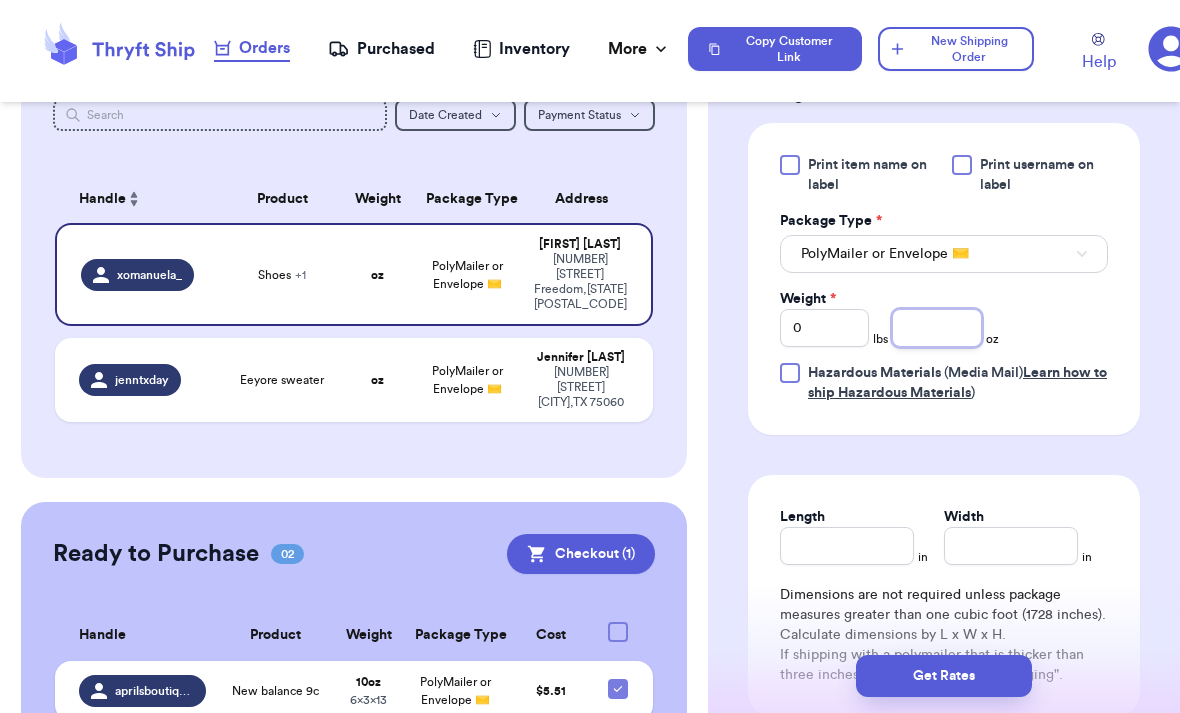 click at bounding box center (936, 328) 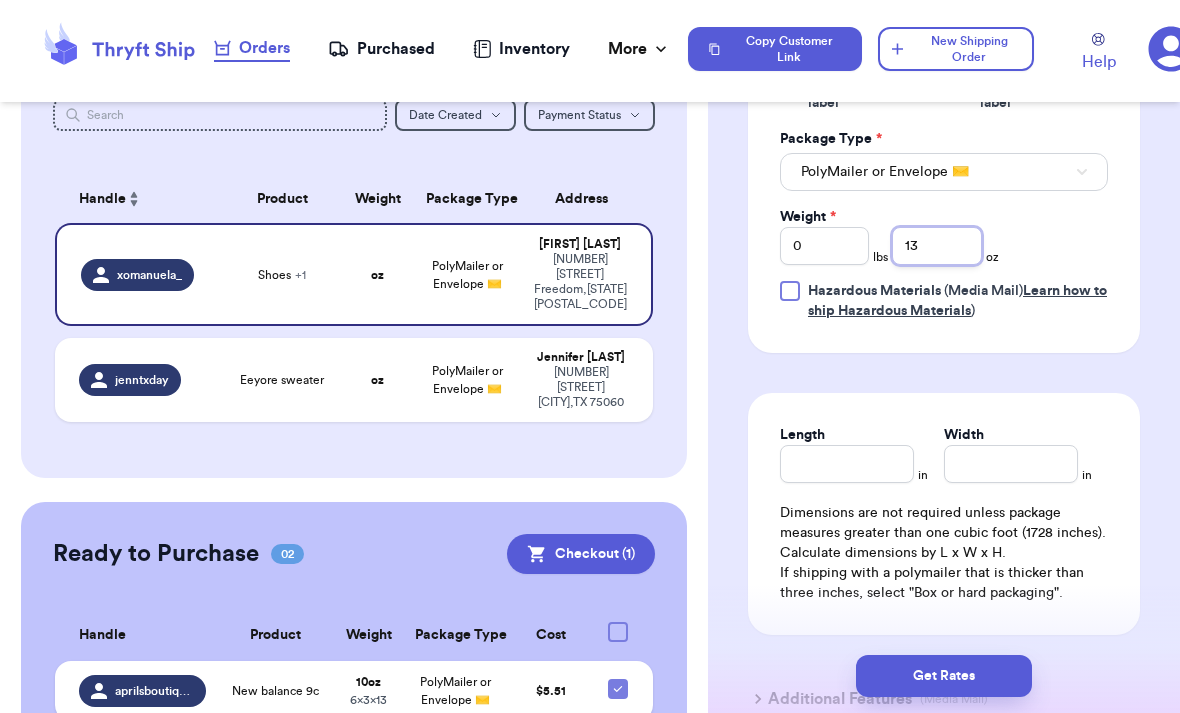 scroll, scrollTop: 974, scrollLeft: 0, axis: vertical 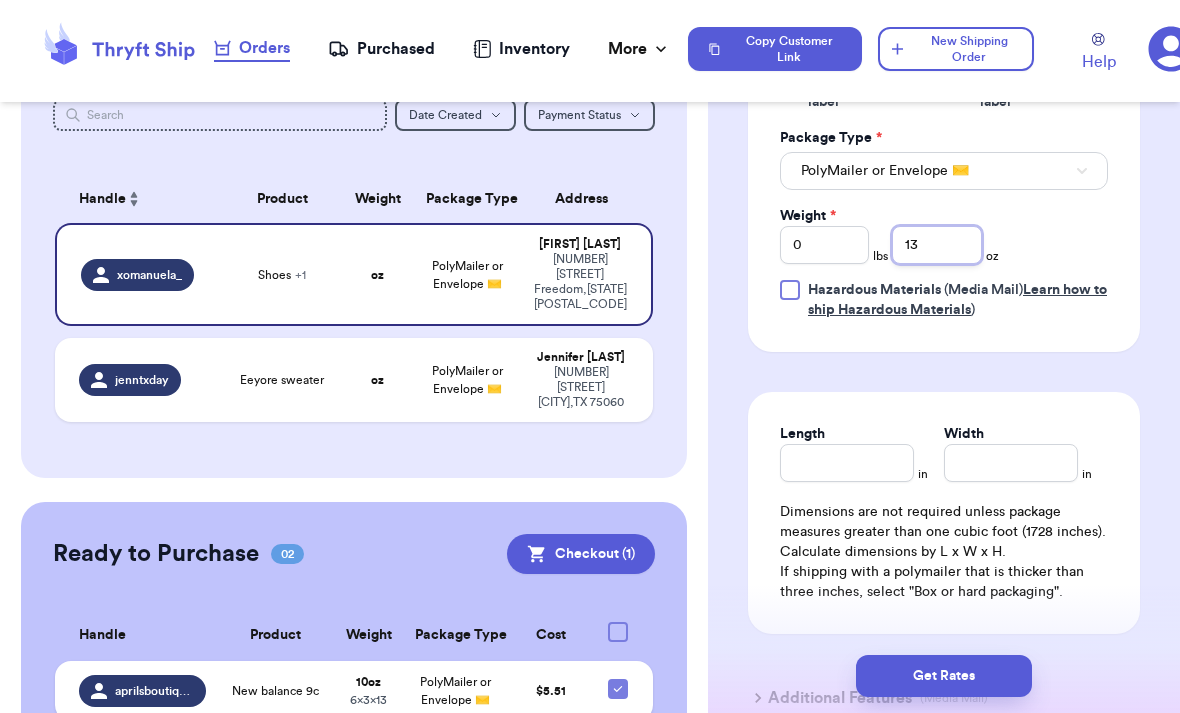 type on "13" 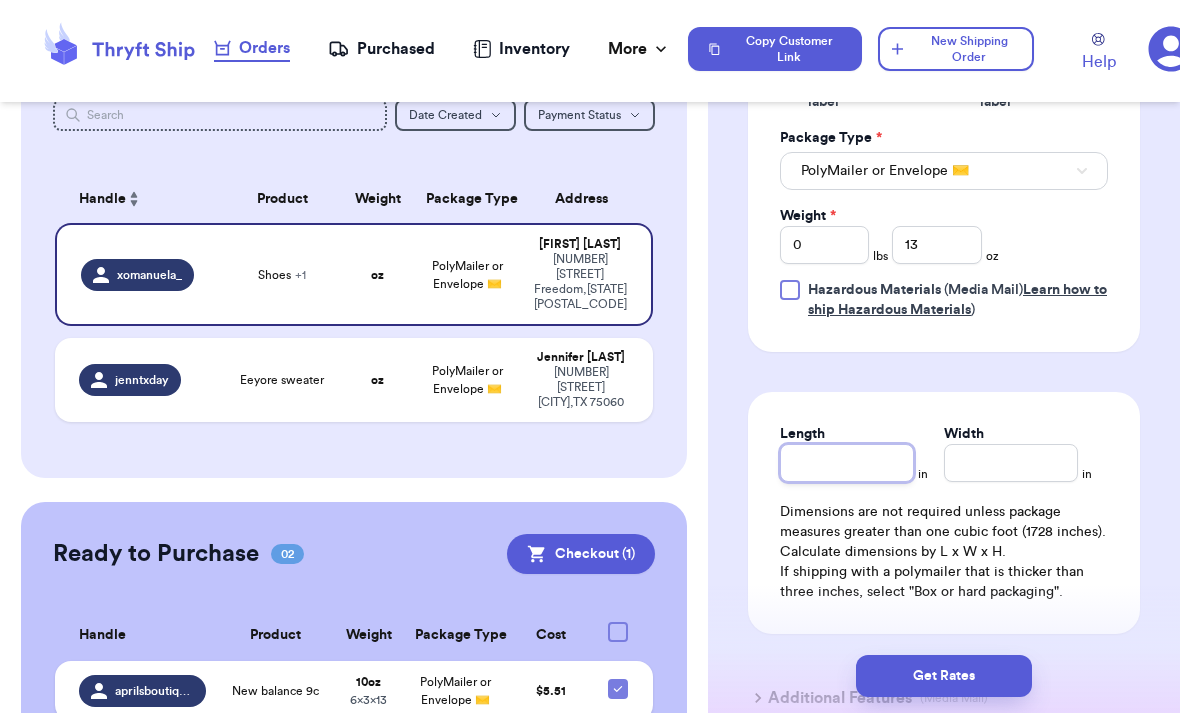 click on "Length" at bounding box center [847, 463] 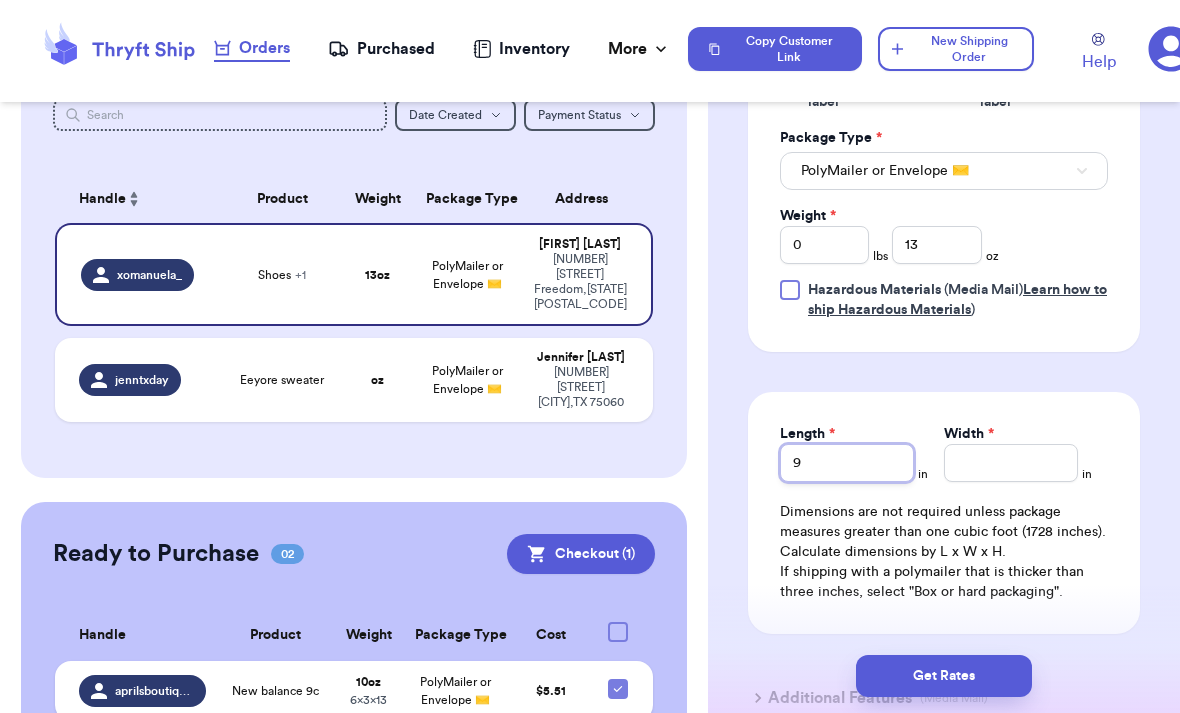 type on "9" 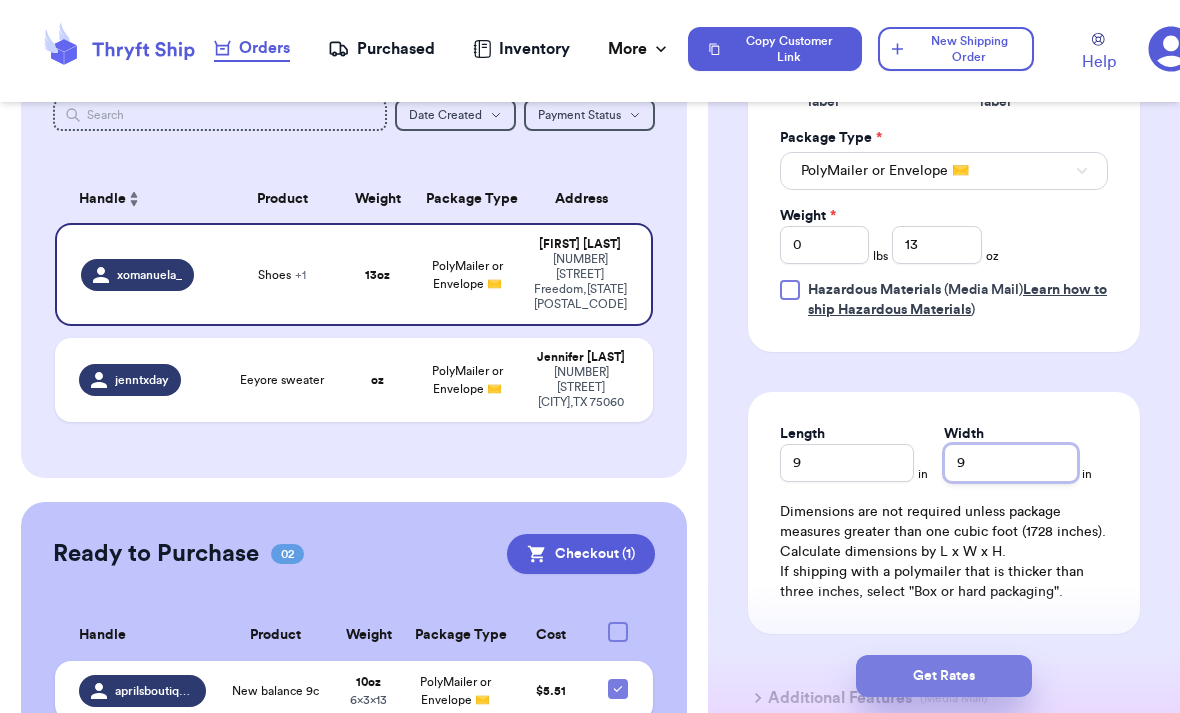 type on "9" 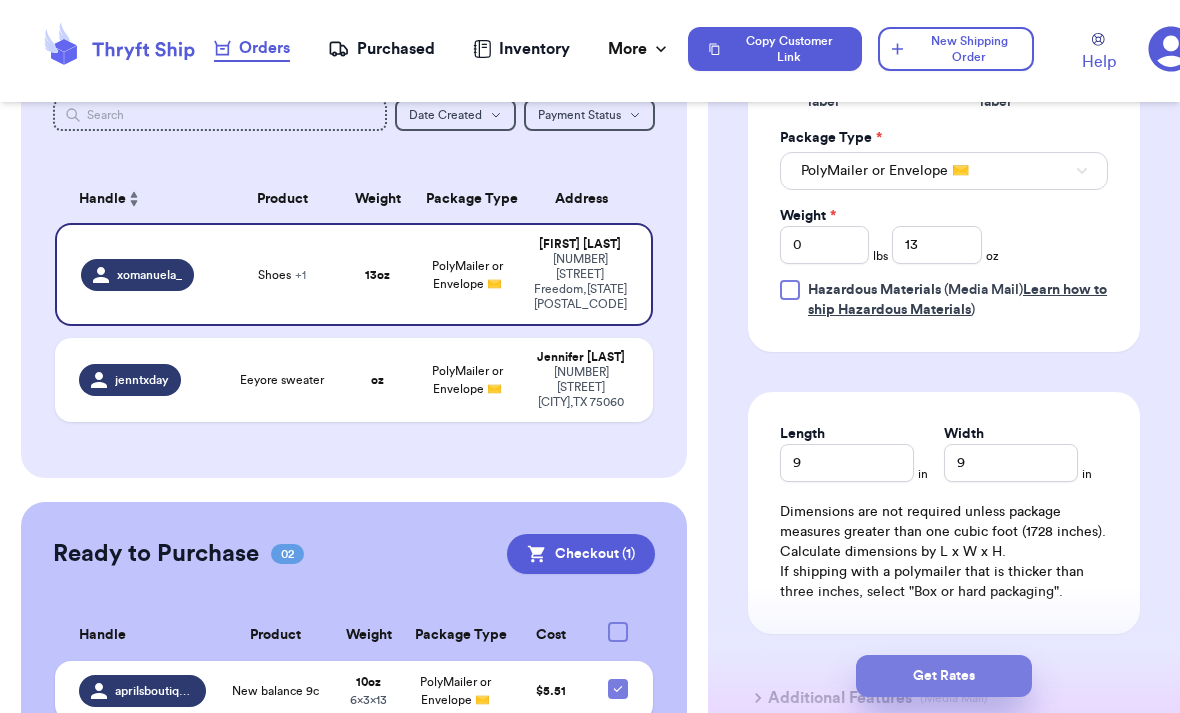 click on "Get Rates" at bounding box center (944, 676) 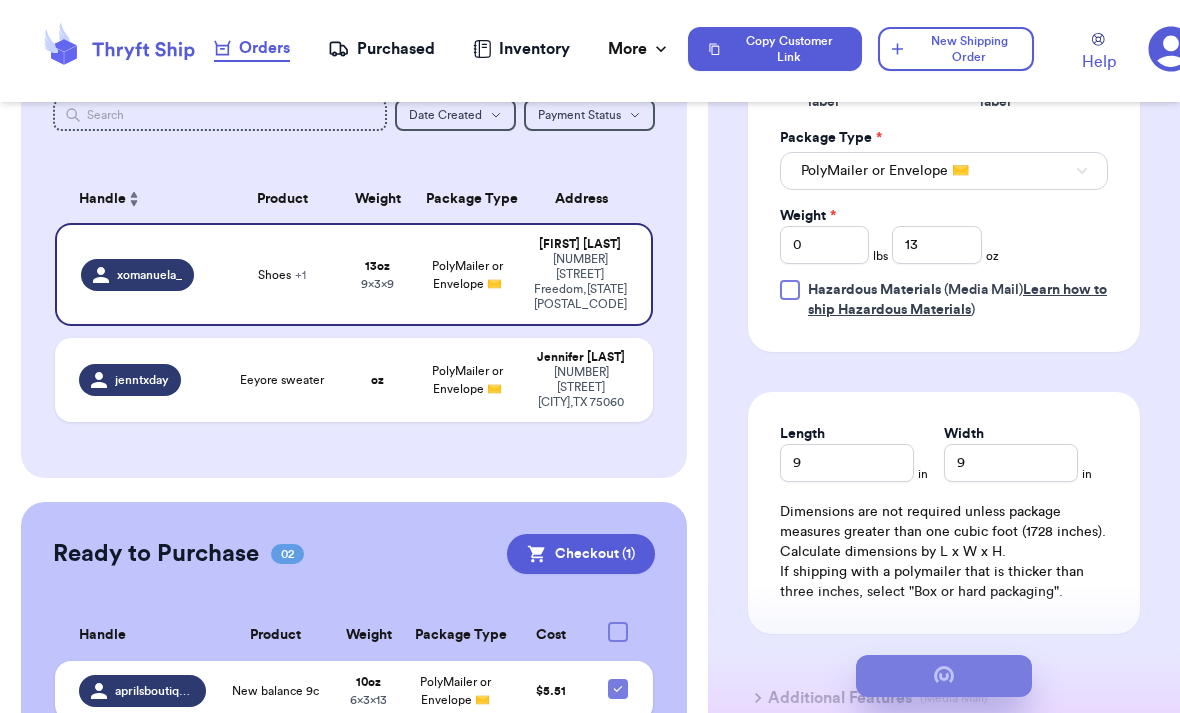 scroll, scrollTop: 0, scrollLeft: 0, axis: both 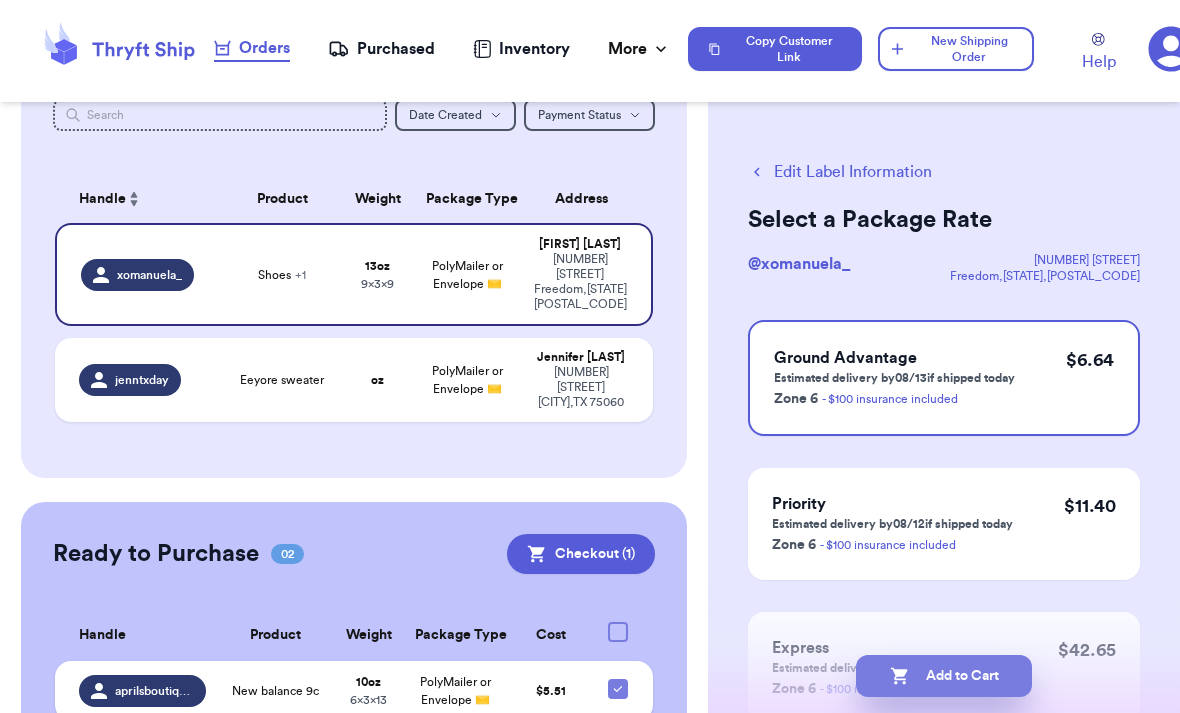 click on "Add to Cart" at bounding box center [944, 676] 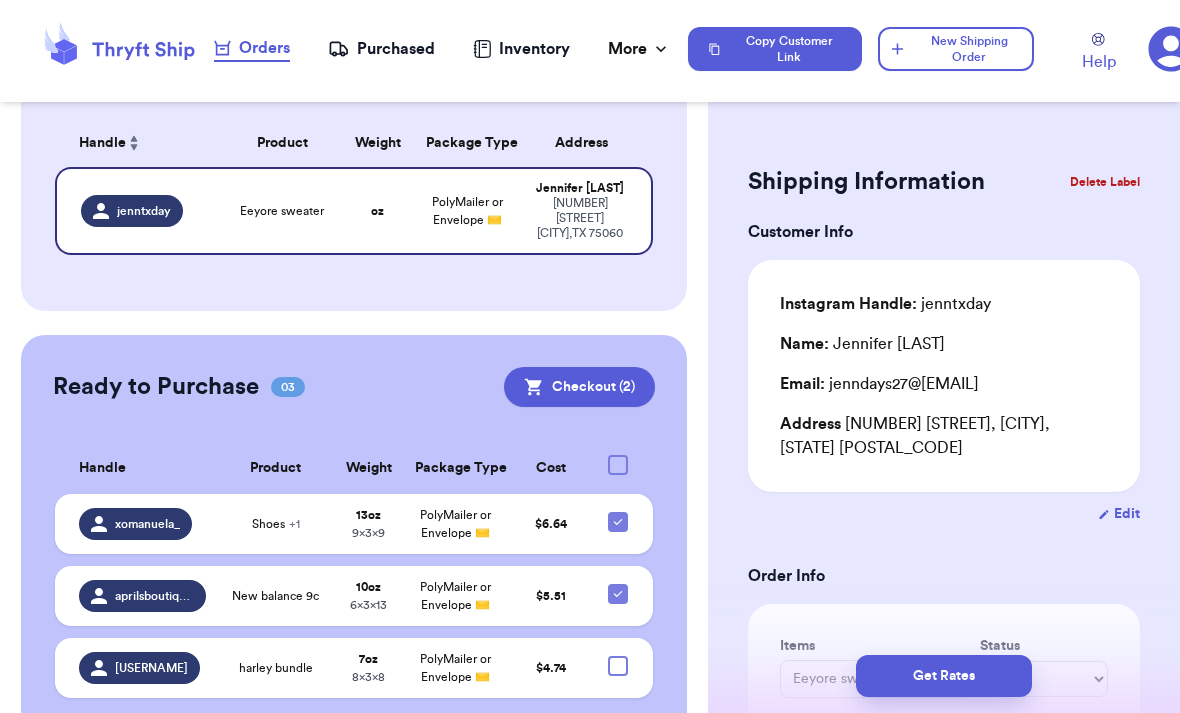 scroll, scrollTop: 0, scrollLeft: 0, axis: both 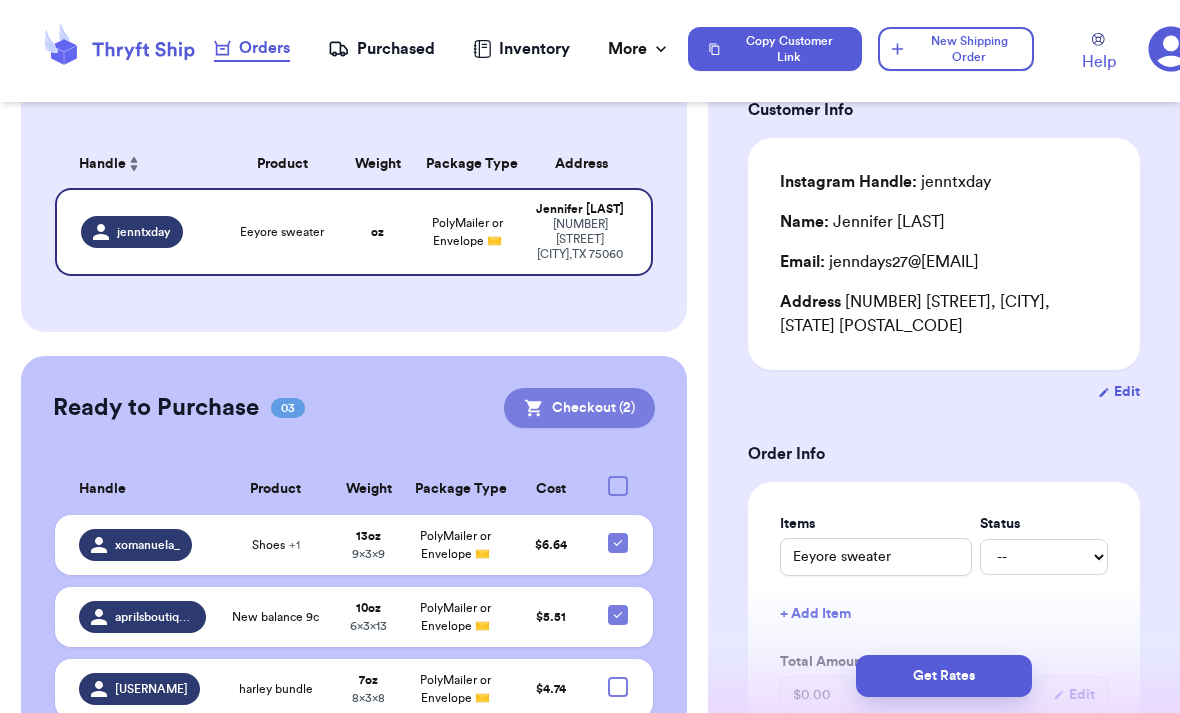 click on "Checkout ( 2 )" at bounding box center (579, 408) 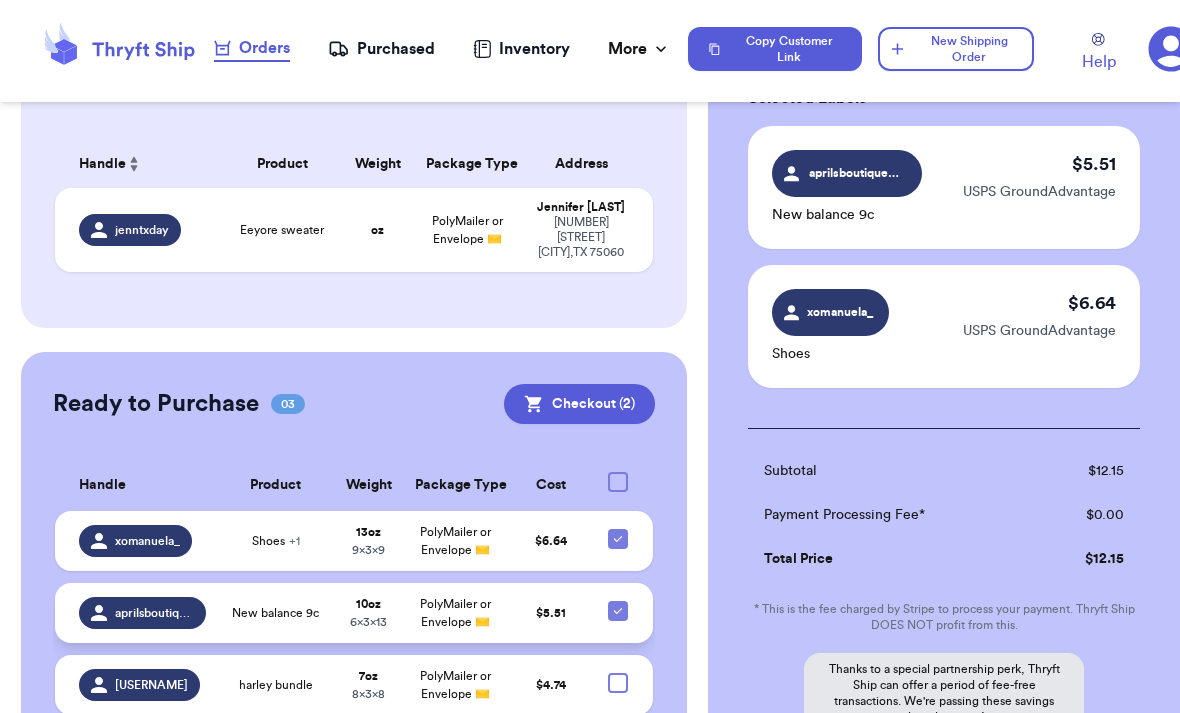 click at bounding box center [618, 611] 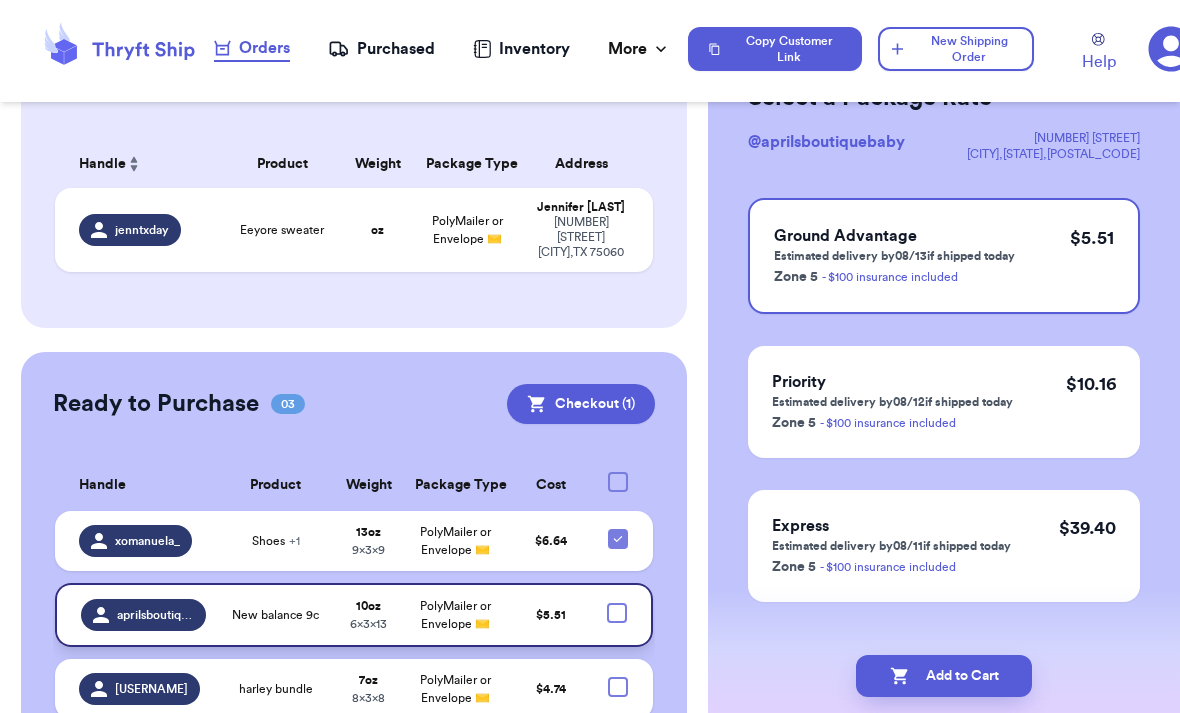 scroll, scrollTop: 0, scrollLeft: 0, axis: both 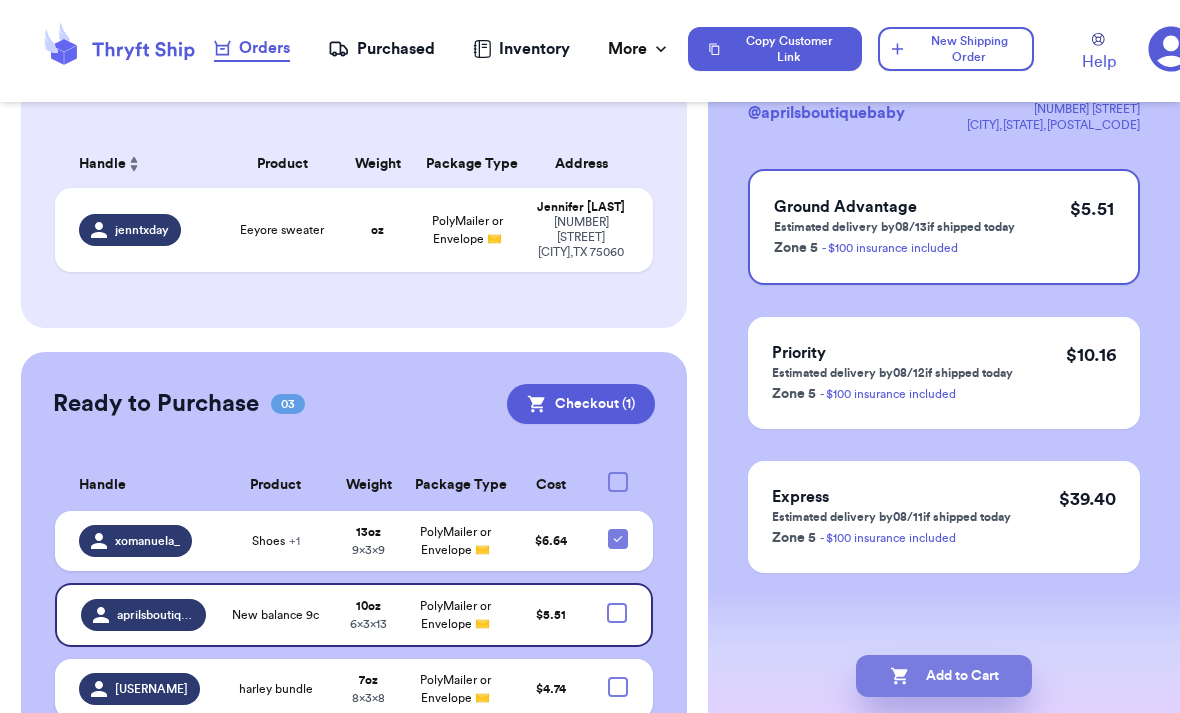 click on "Add to Cart" at bounding box center [944, 676] 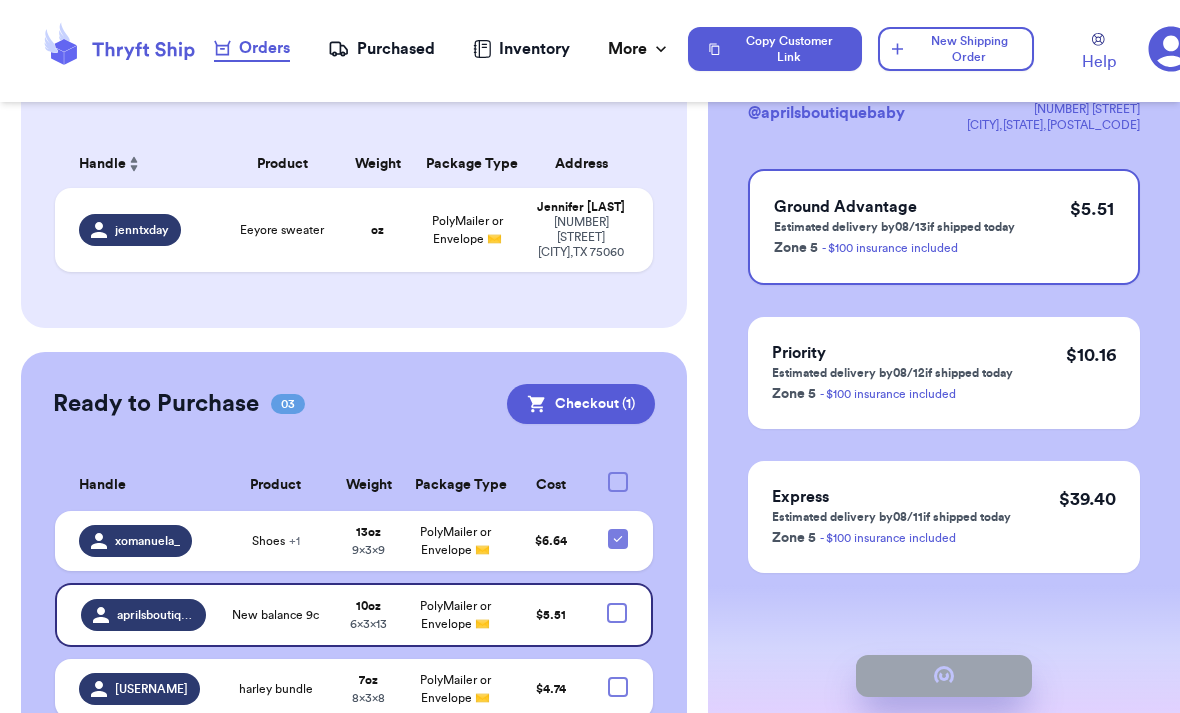 checkbox on "true" 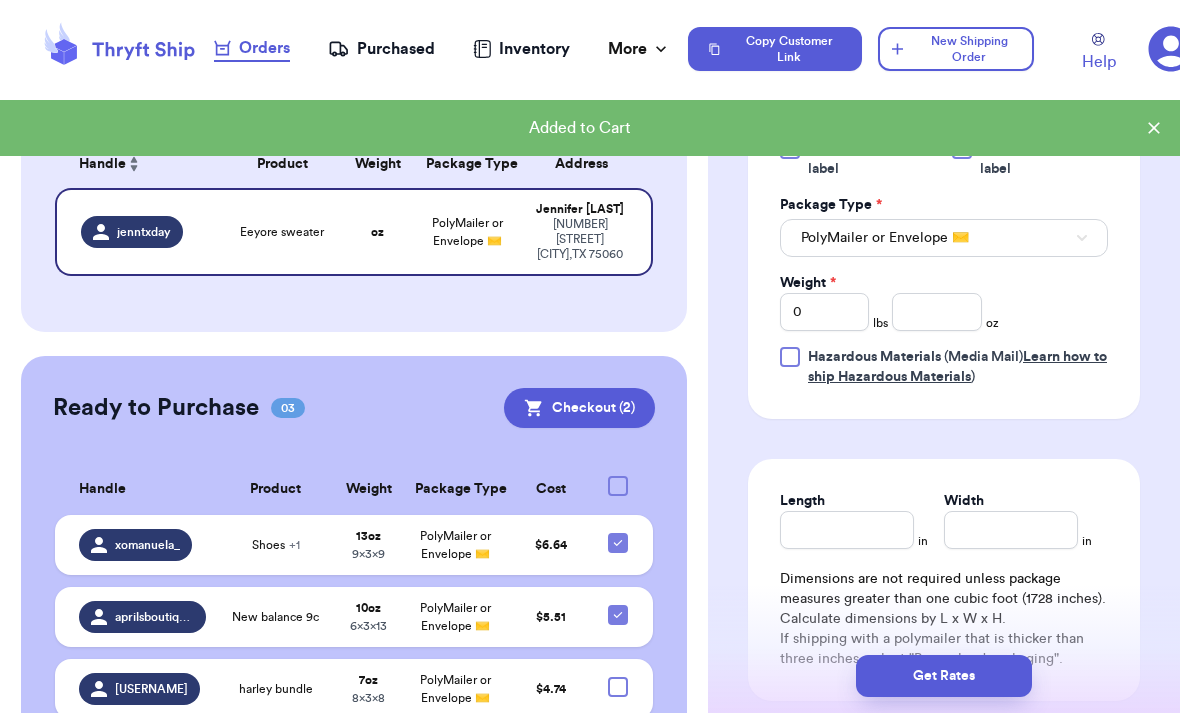 scroll, scrollTop: 850, scrollLeft: 0, axis: vertical 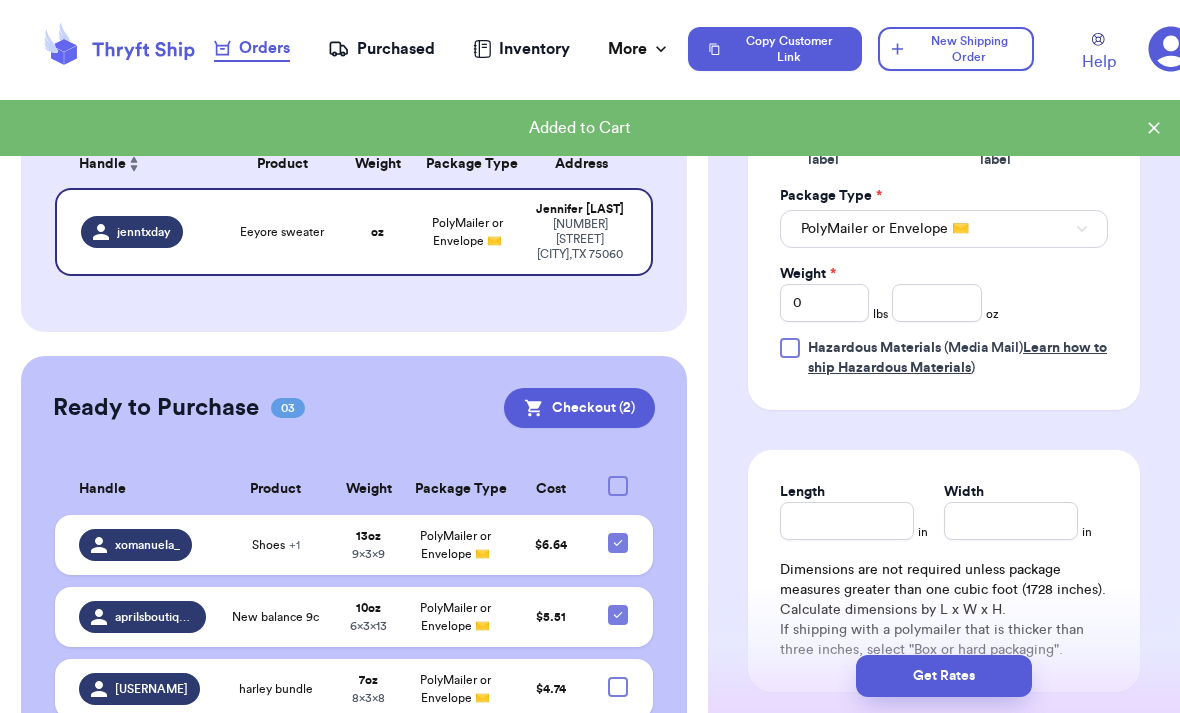type 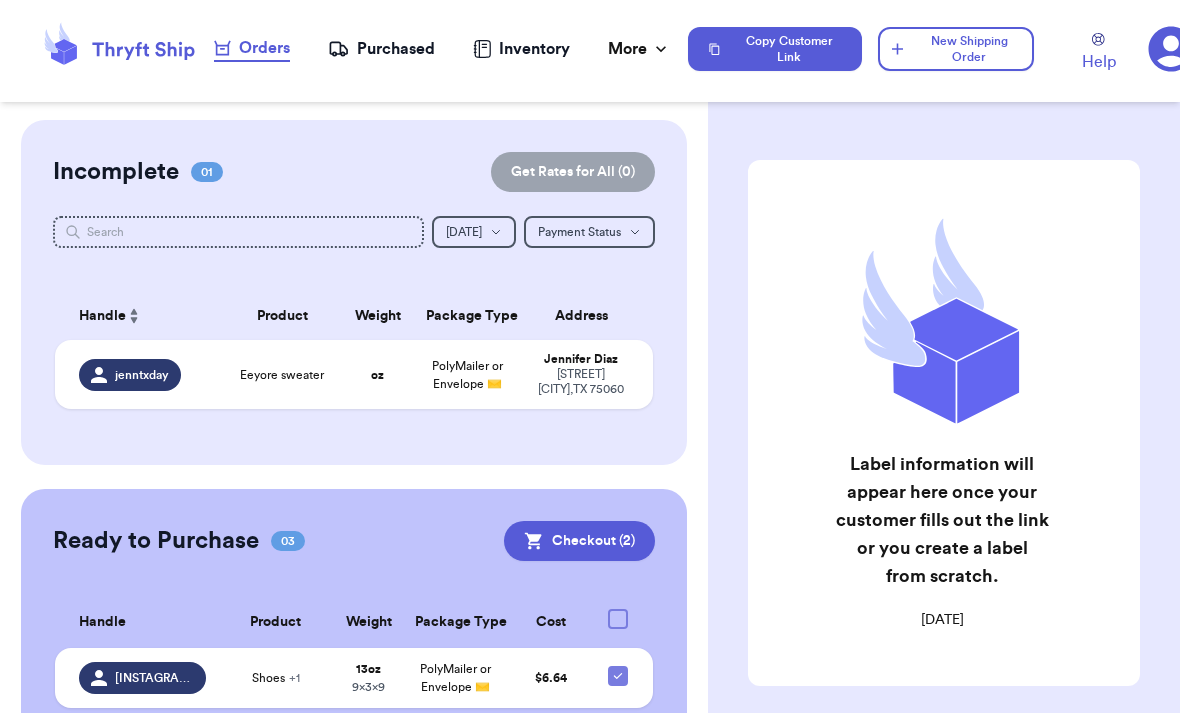 scroll, scrollTop: 67, scrollLeft: 0, axis: vertical 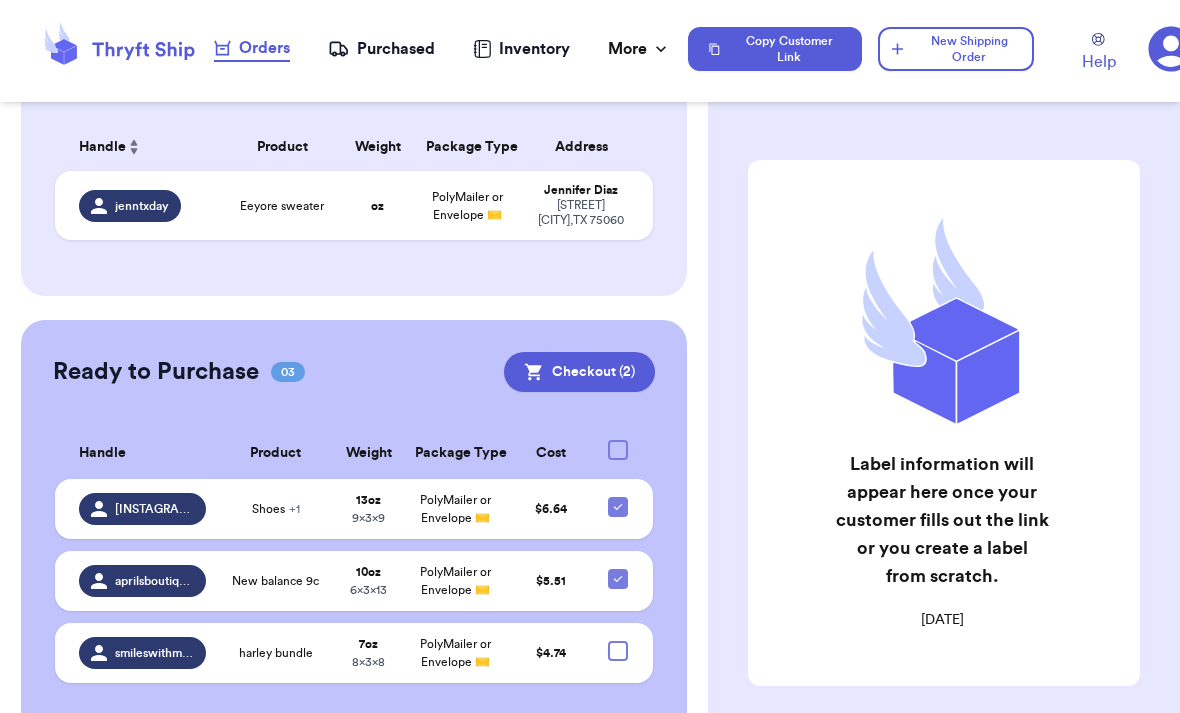 click at bounding box center [618, 450] 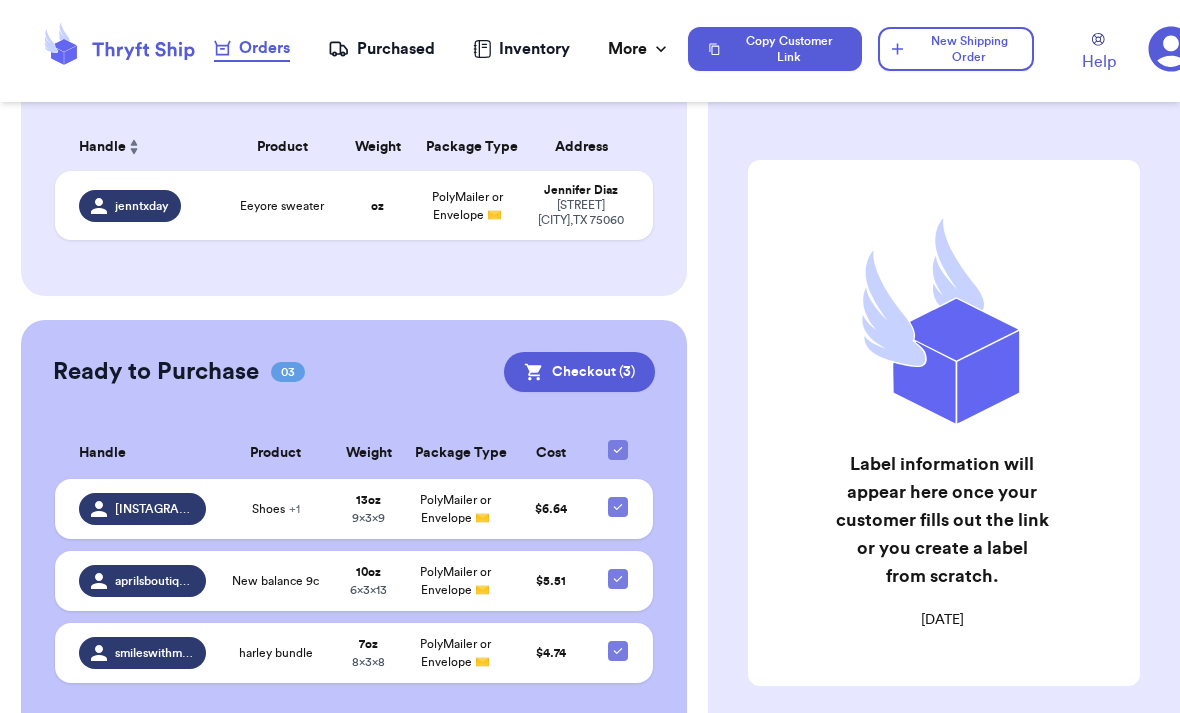 click at bounding box center [618, 450] 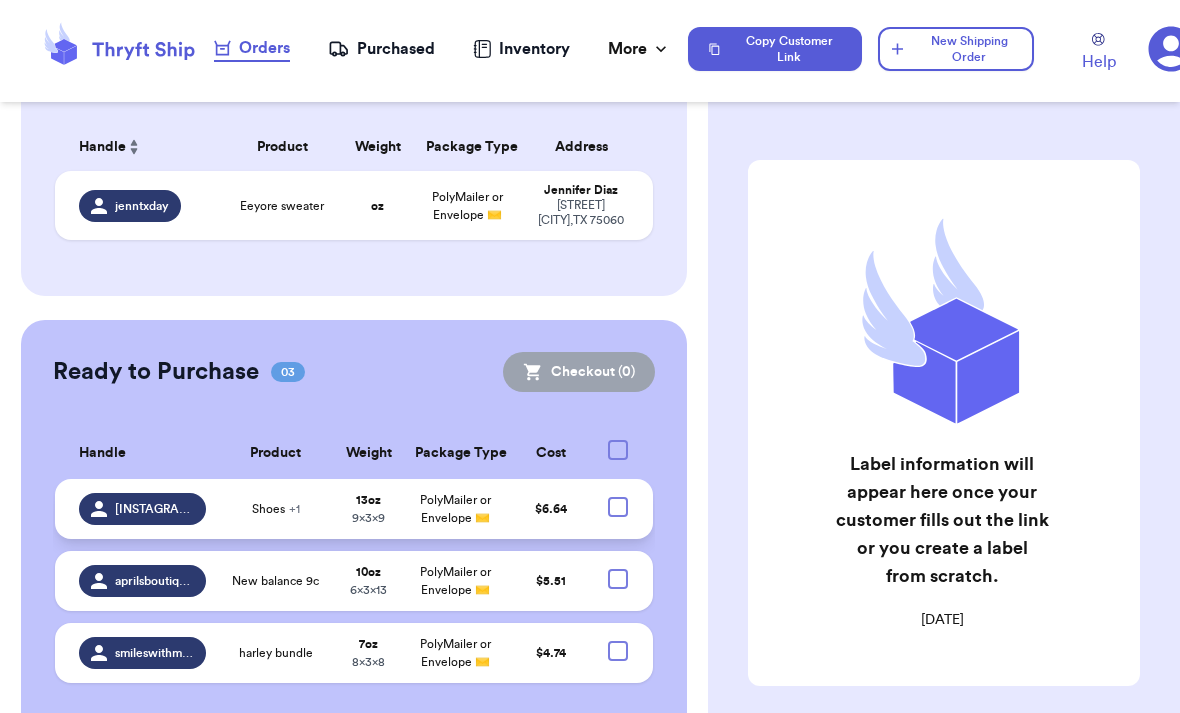 click at bounding box center [618, 507] 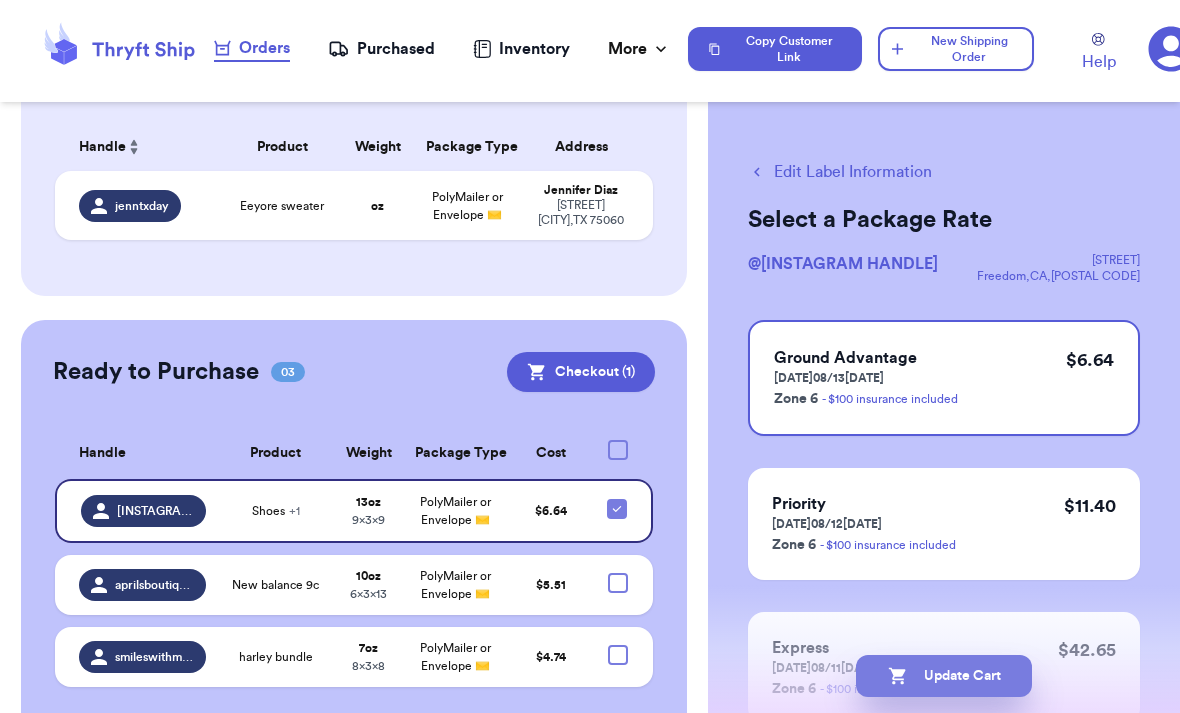 click on "Update Cart" at bounding box center [944, 676] 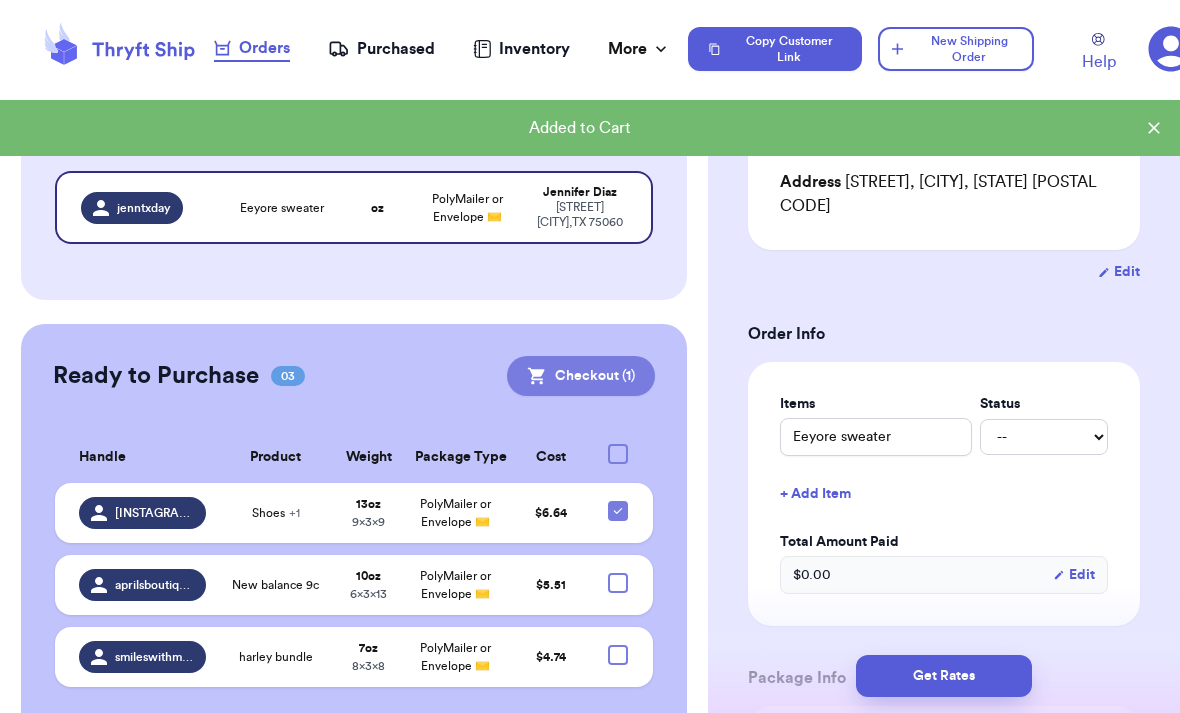 click on "Checkout ( 1 )" at bounding box center [581, 376] 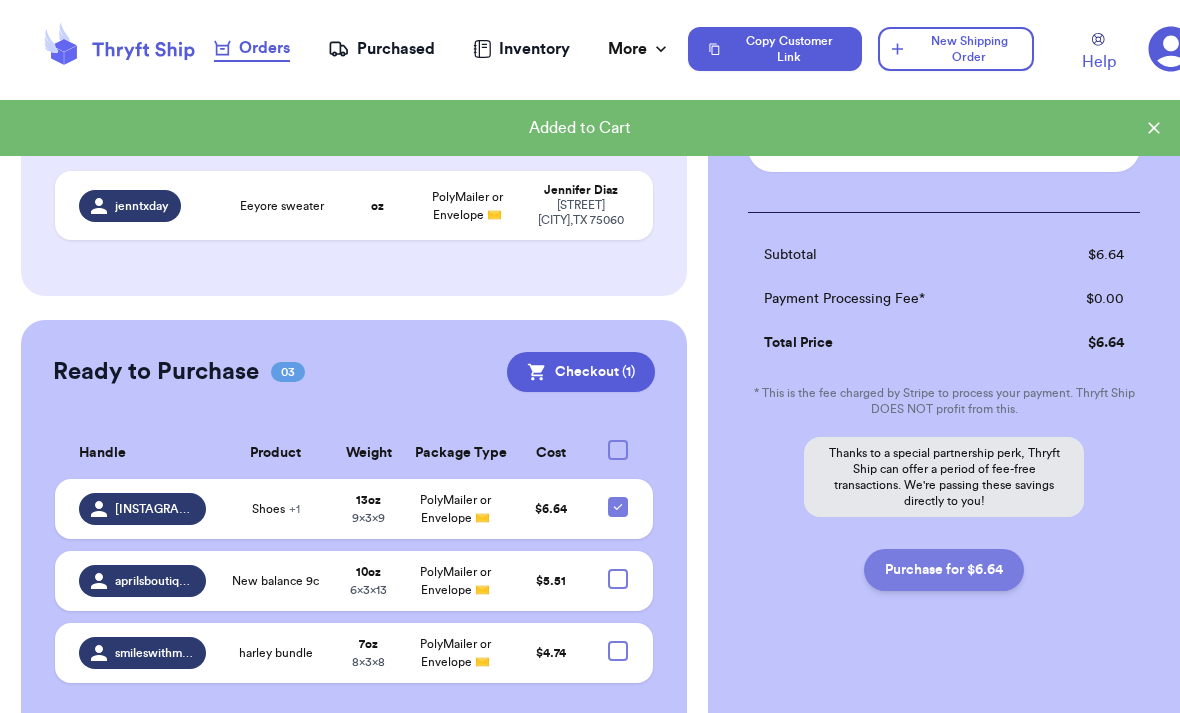 click on "Purchase for $6.64" at bounding box center (944, 570) 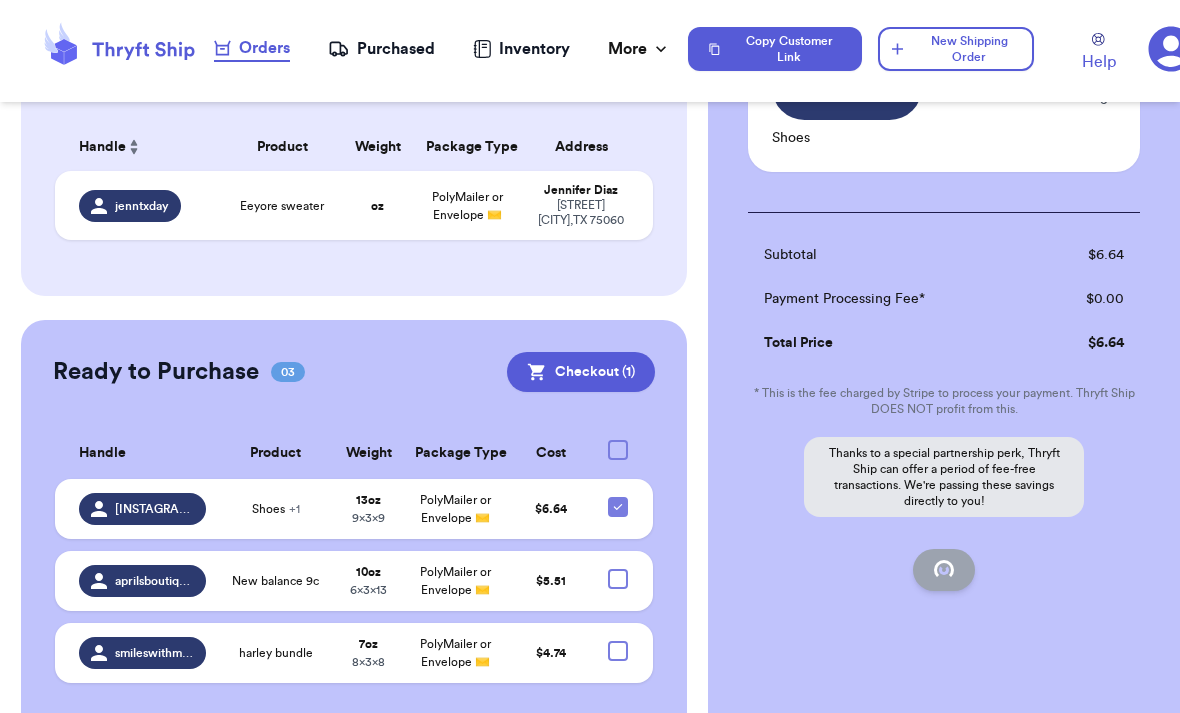 checkbox on "false" 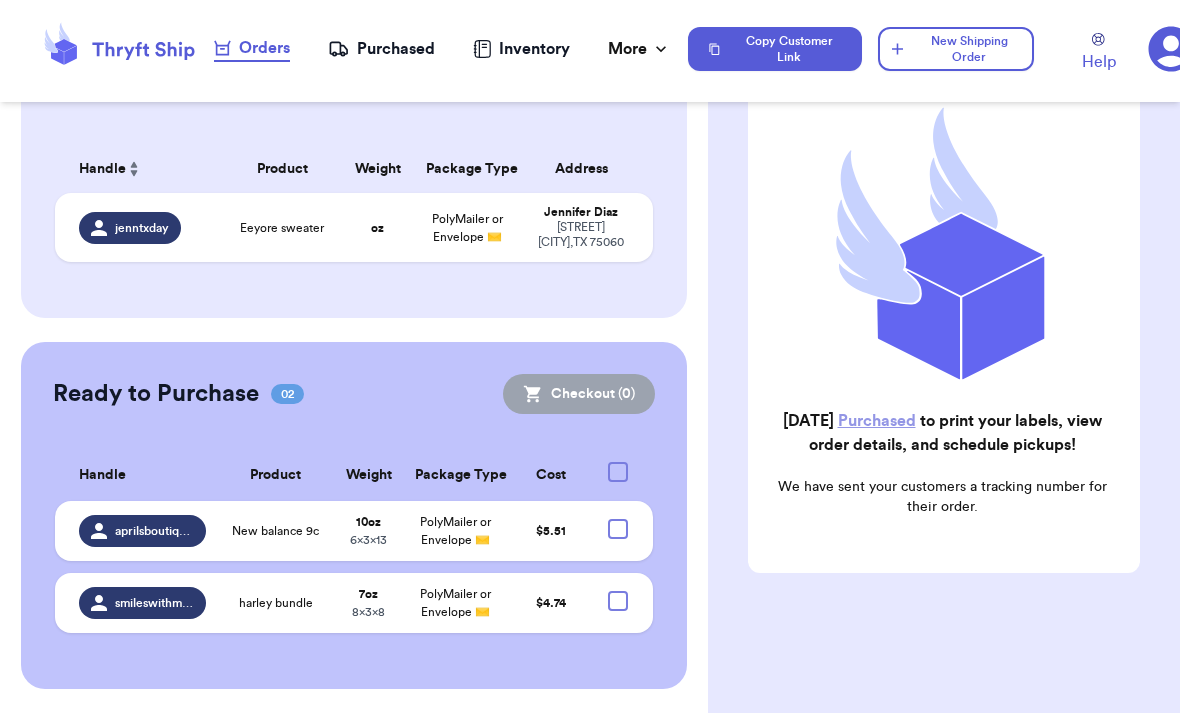 scroll, scrollTop: 97, scrollLeft: 0, axis: vertical 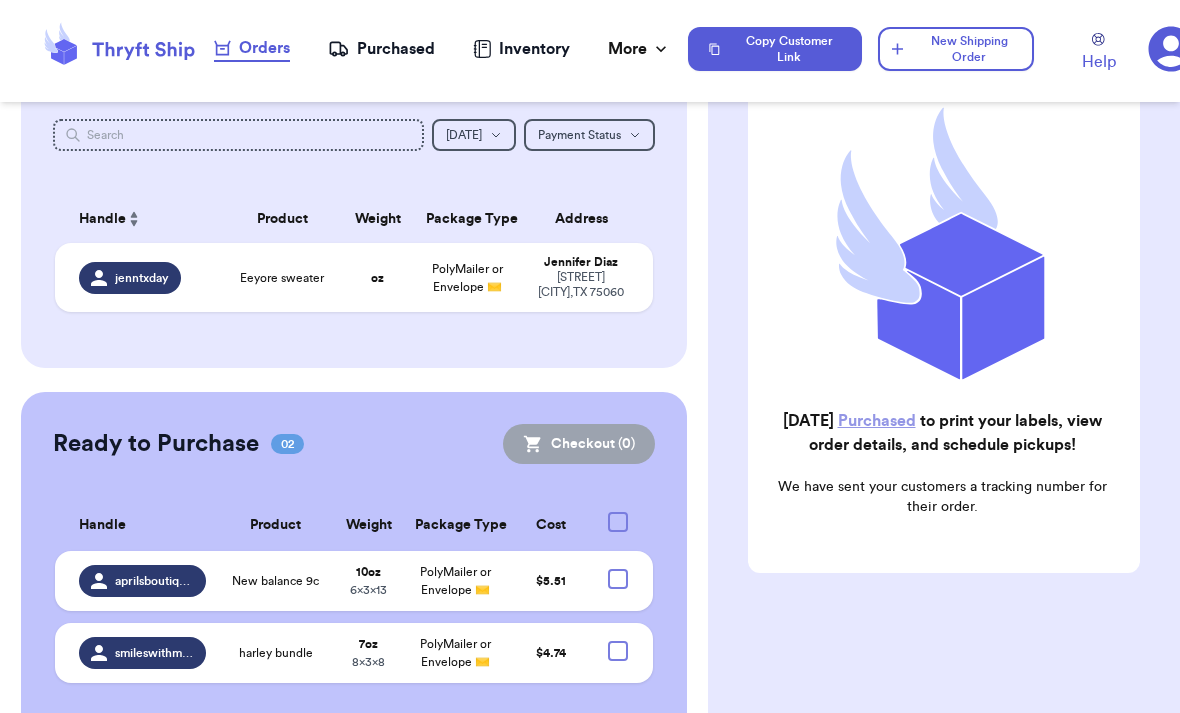 click on "Purchased" at bounding box center (877, 421) 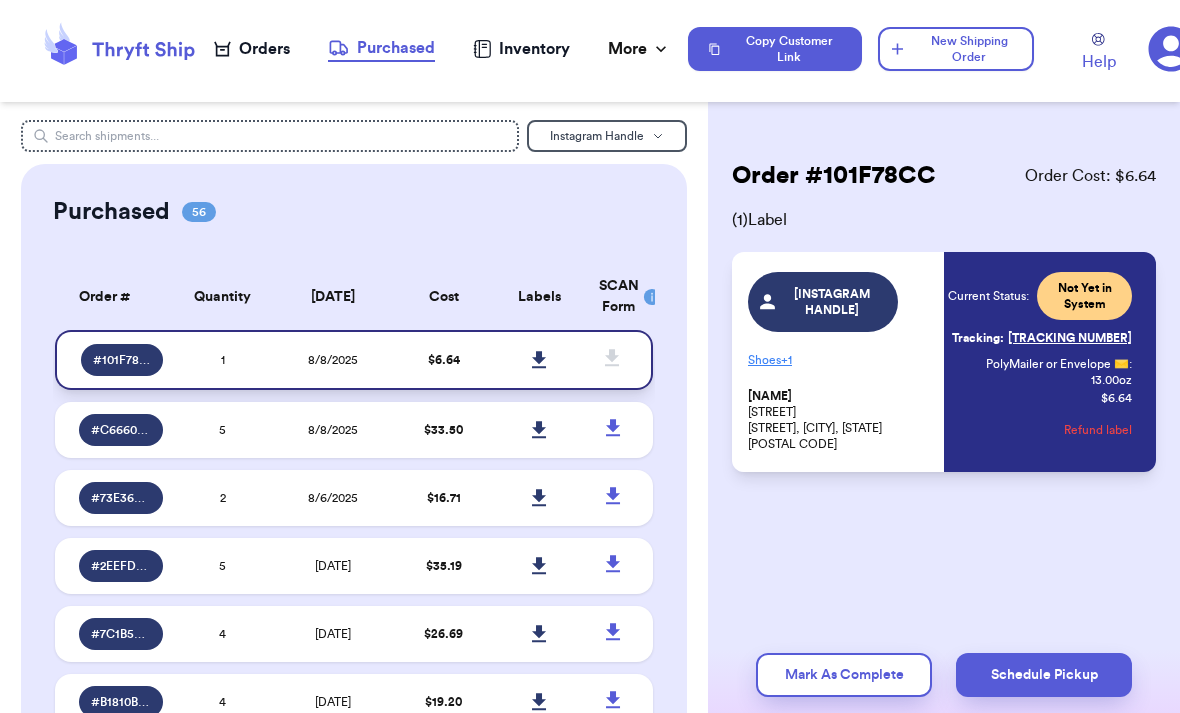 click 